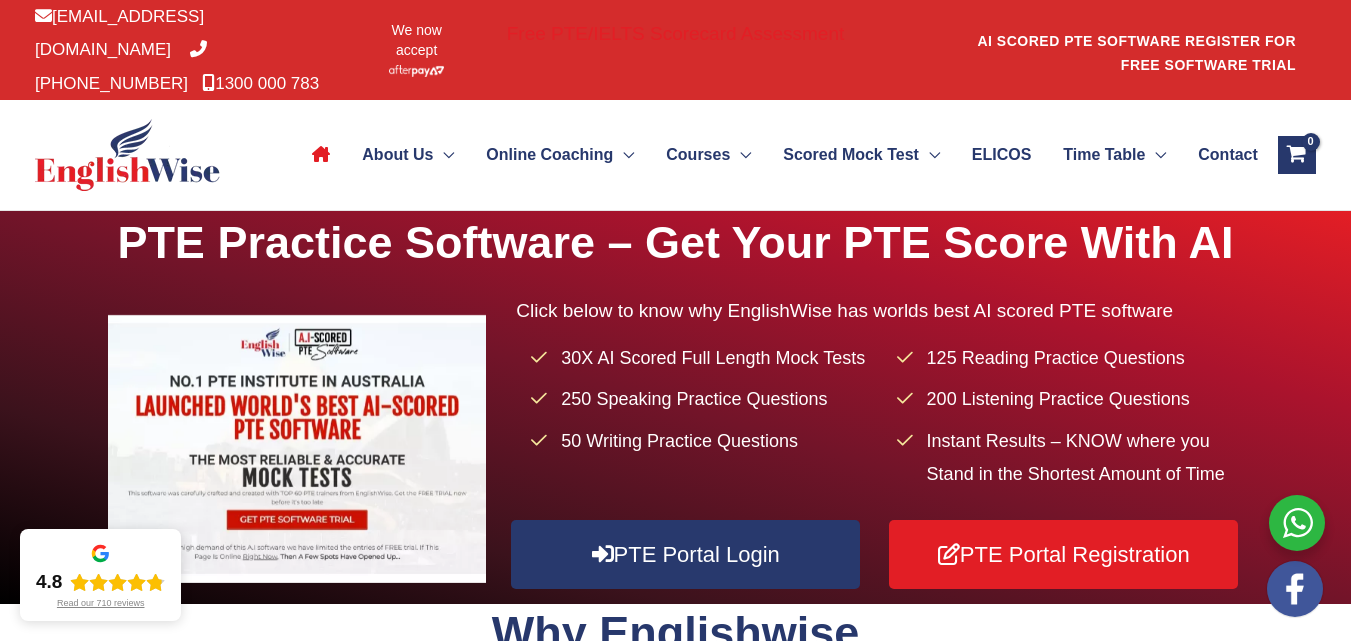 scroll, scrollTop: 0, scrollLeft: 0, axis: both 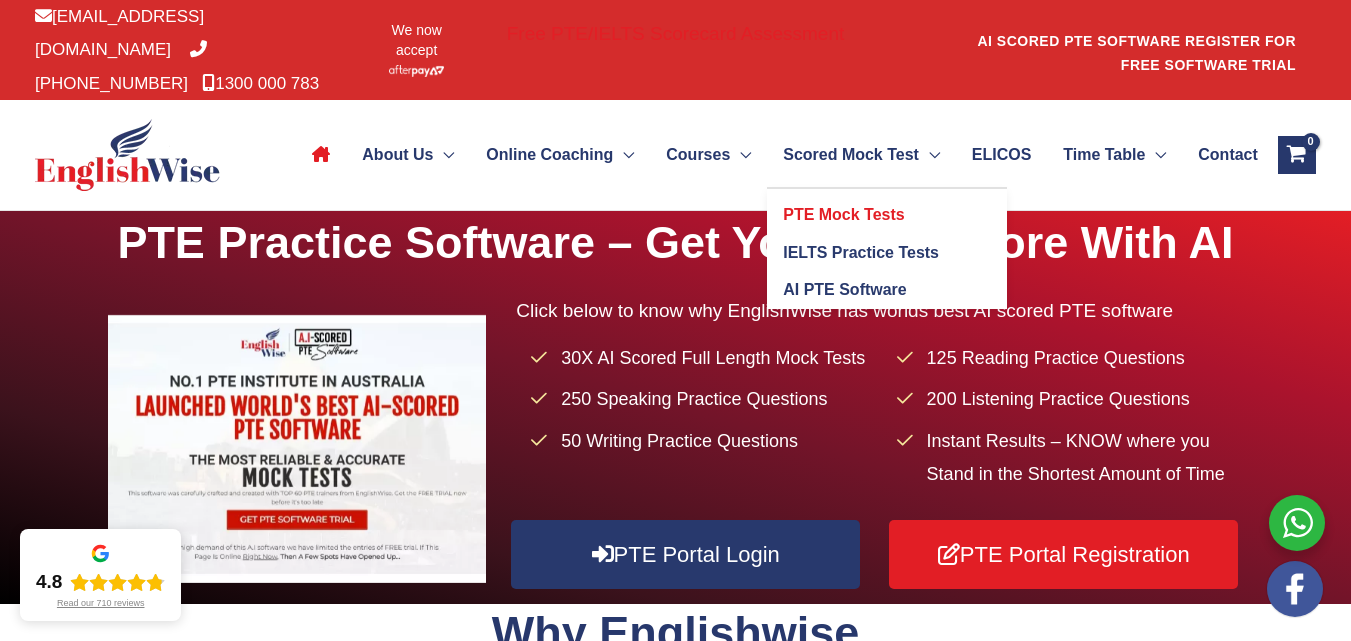 click on "PTE Mock Tests" at bounding box center [843, 214] 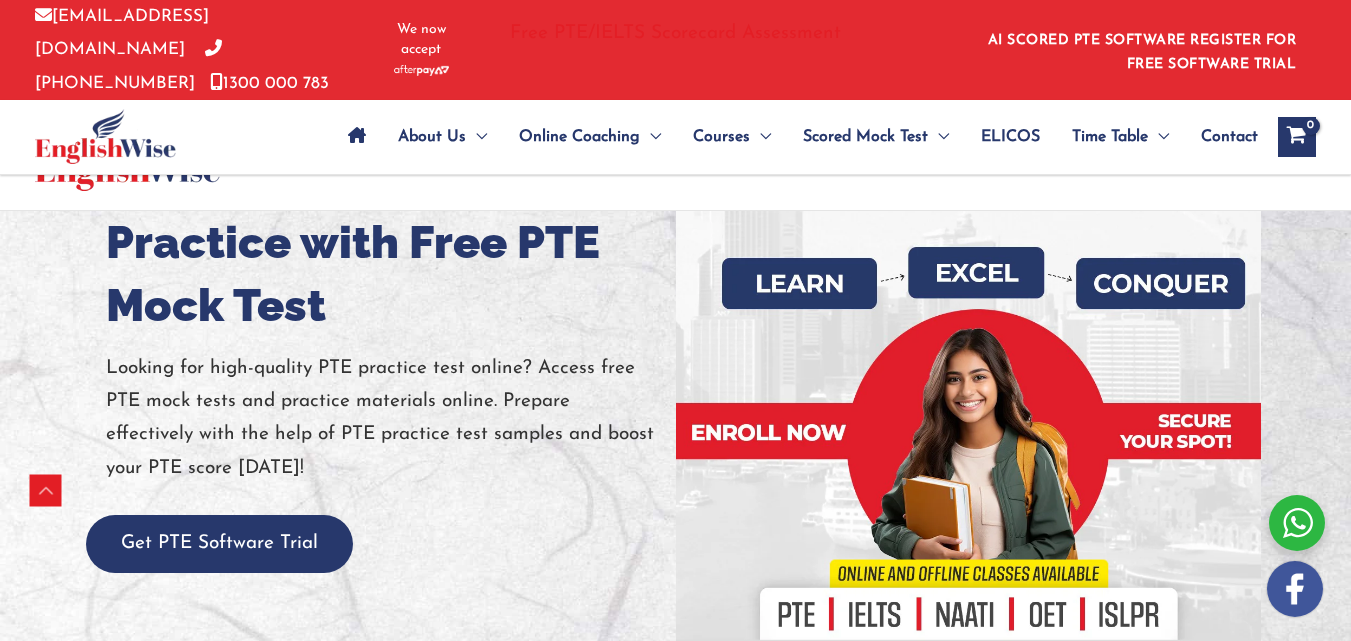 scroll, scrollTop: 100, scrollLeft: 0, axis: vertical 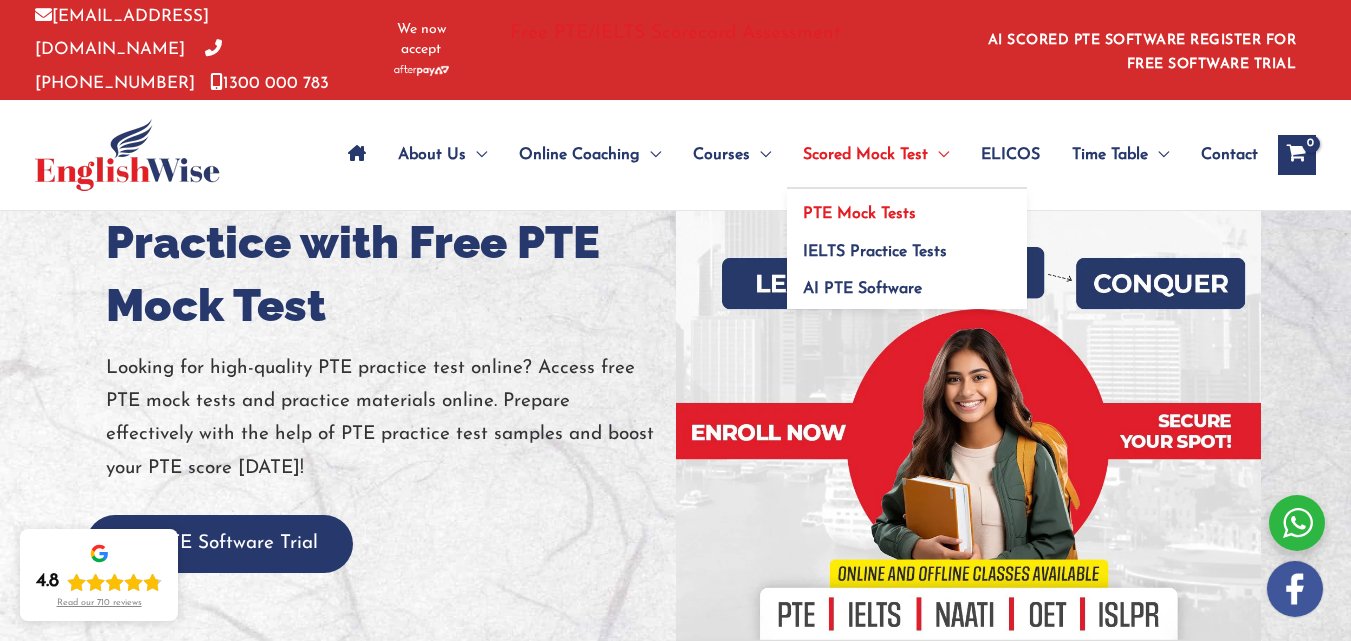 click on "PTE Mock Tests" at bounding box center [859, 214] 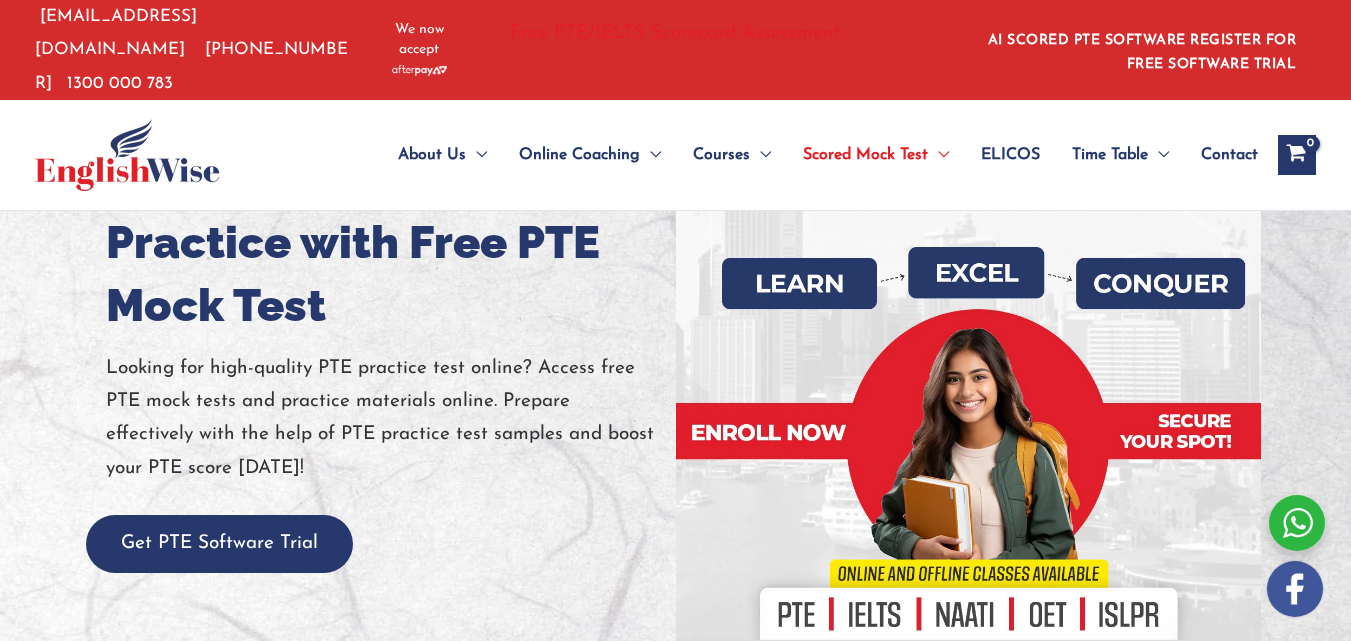 click on "About Us Menu Toggle Our Story Testimonials Online Coaching Menu Toggle Online PTE Classes Online NAATI Classes Online OET Course PTE for Physiotherapy PTE for Nursing ISLPR For Teaching NCLEX RN Courses Menu Toggle PTE Menu Toggle [GEOGRAPHIC_DATA] [GEOGRAPHIC_DATA] [GEOGRAPHIC_DATA] [GEOGRAPHIC_DATA] [GEOGRAPHIC_DATA] [GEOGRAPHIC_DATA] [GEOGRAPHIC_DATA] [GEOGRAPHIC_DATA] [GEOGRAPHIC_DATA] [GEOGRAPHIC_DATA] [GEOGRAPHIC_DATA] [GEOGRAPHIC_DATA] [GEOGRAPHIC_DATA] [GEOGRAPHIC_DATA] [GEOGRAPHIC_DATA] [GEOGRAPHIC_DATA] [GEOGRAPHIC_DATA] [GEOGRAPHIC_DATA] [GEOGRAPHIC_DATA] [GEOGRAPHIC_DATA] [GEOGRAPHIC_DATA] [GEOGRAPHIC_DATA] [GEOGRAPHIC_DATA] Toggle [GEOGRAPHIC_DATA] [GEOGRAPHIC_DATA] [GEOGRAPHIC_DATA] [GEOGRAPHIC_DATA] [GEOGRAPHIC_DATA] [GEOGRAPHIC_DATA] [GEOGRAPHIC_DATA] [GEOGRAPHIC_DATA] [GEOGRAPHIC_DATA] [GEOGRAPHIC_DATA] [GEOGRAPHIC_DATA] ISLPR IELTS Menu Toggle One Skill Retake OET PTE Core General English NCLEX RN Scored Mock Test Menu Toggle PTE Mock Tests IELTS Practice Tests AI PTE Software ELICOS Time Table Menu Toggle PTE NAATI IELTS Contact" at bounding box center [810, 155] 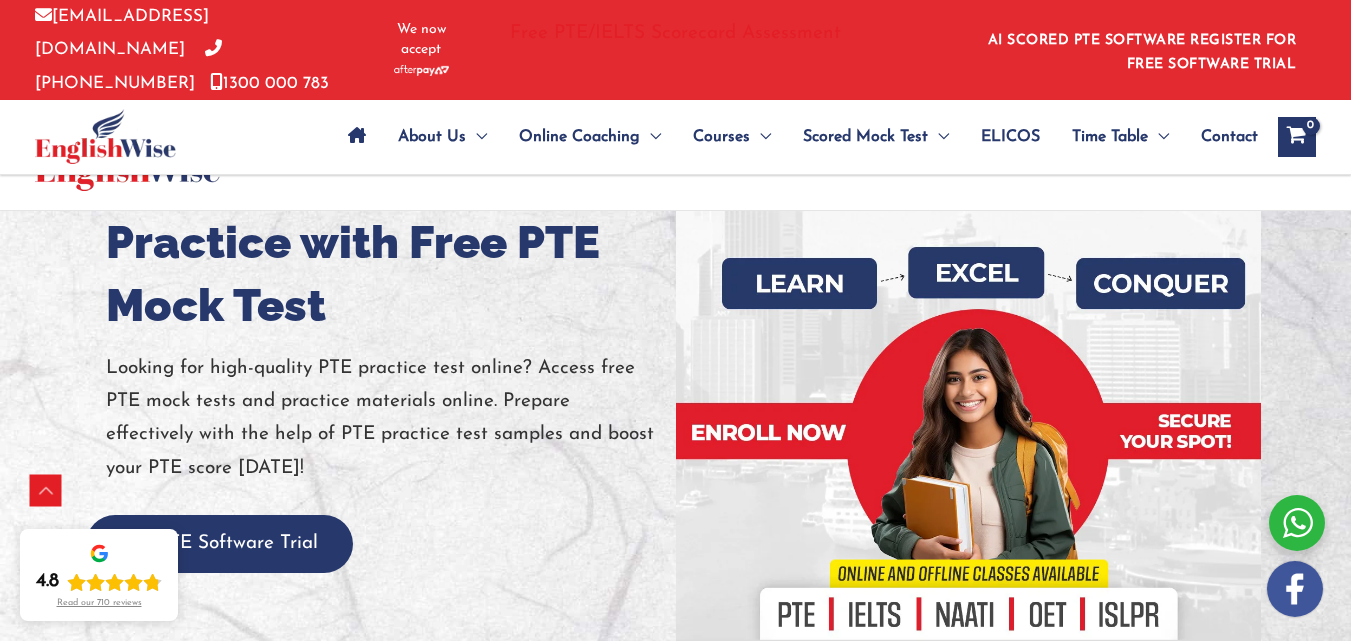 scroll, scrollTop: 0, scrollLeft: 0, axis: both 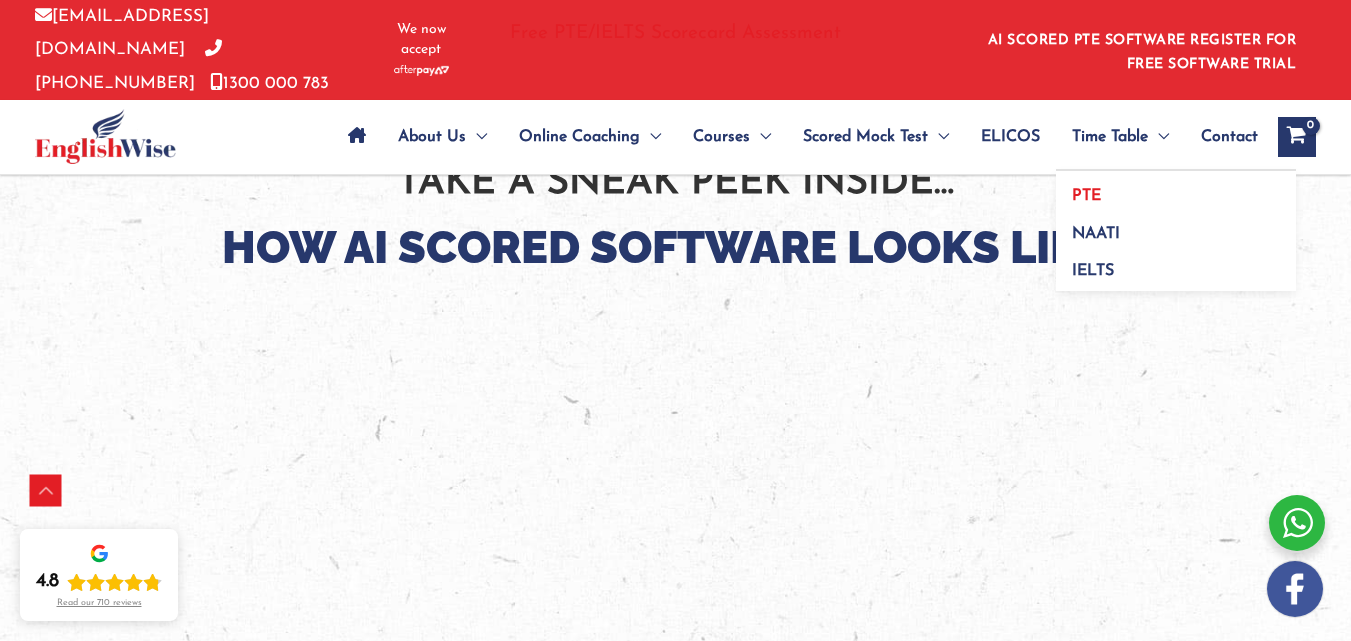 click on "PTE" at bounding box center [1086, 196] 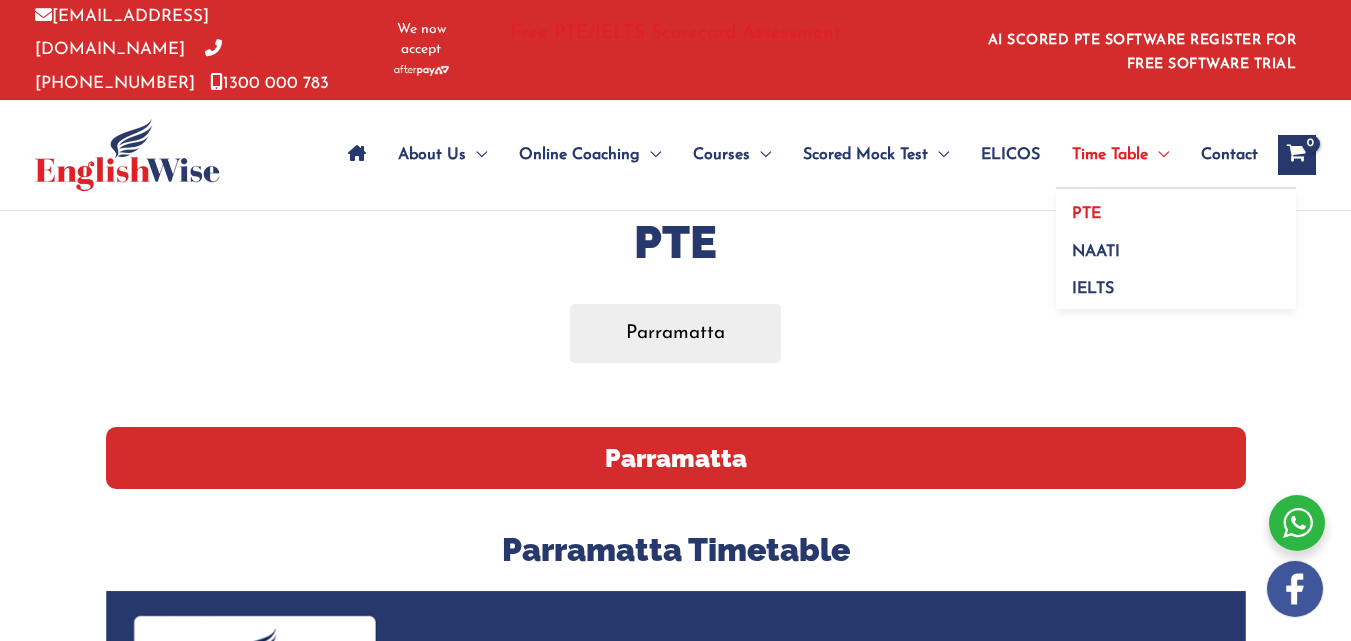 scroll, scrollTop: 0, scrollLeft: 0, axis: both 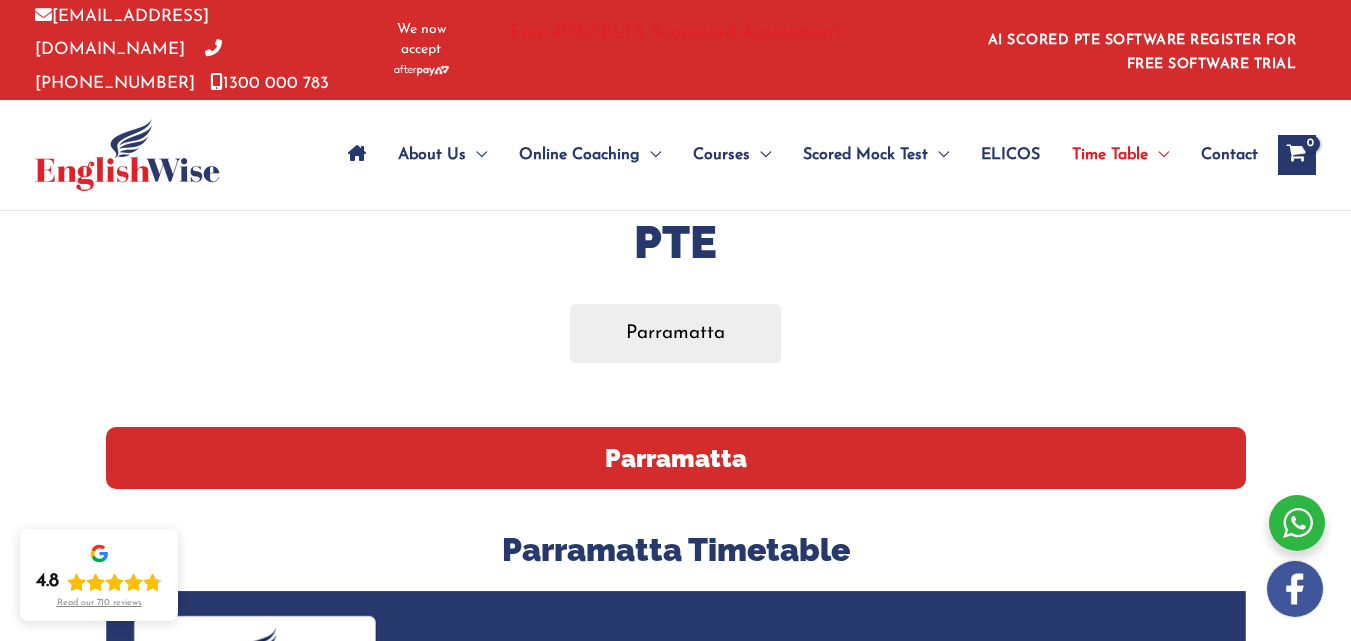 click on "Contact" at bounding box center [1229, 155] 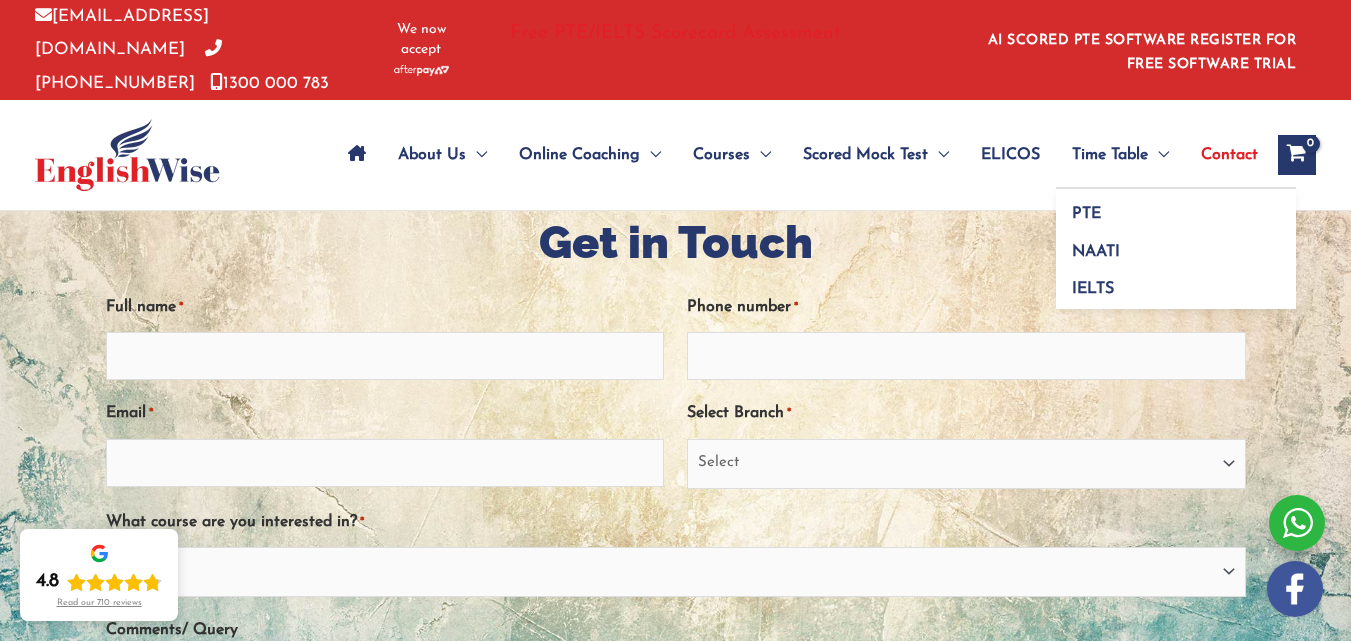 scroll, scrollTop: 0, scrollLeft: 0, axis: both 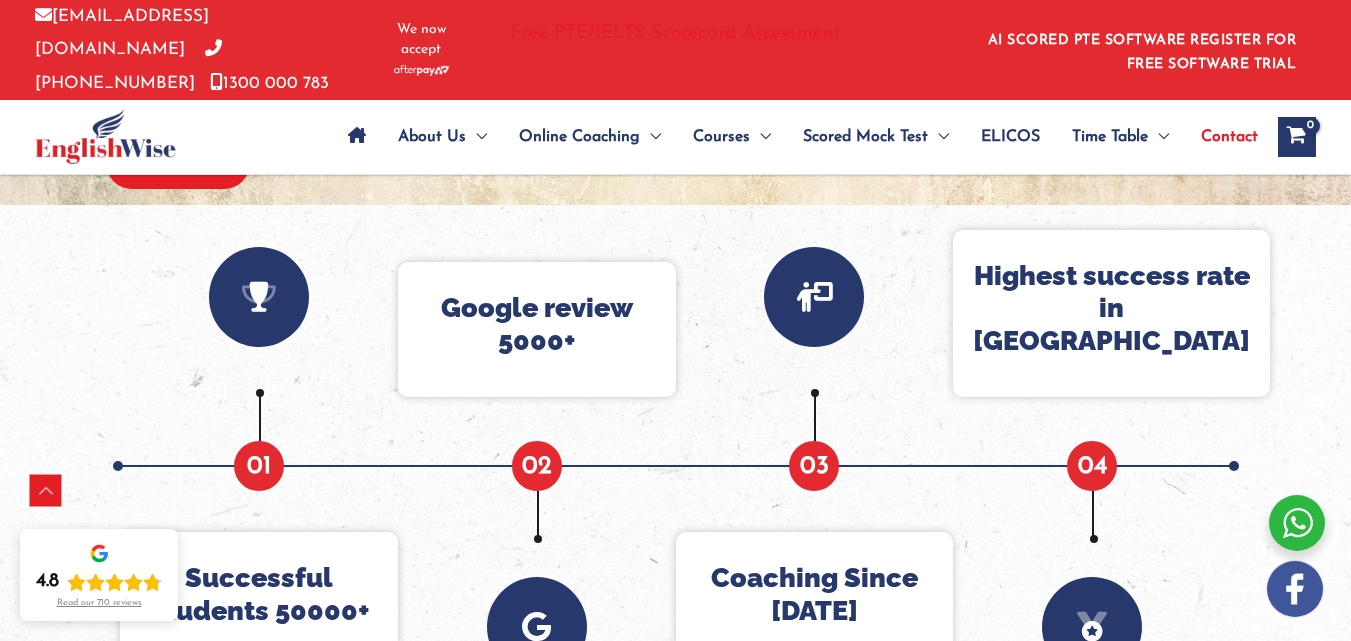 click at bounding box center (1296, 137) 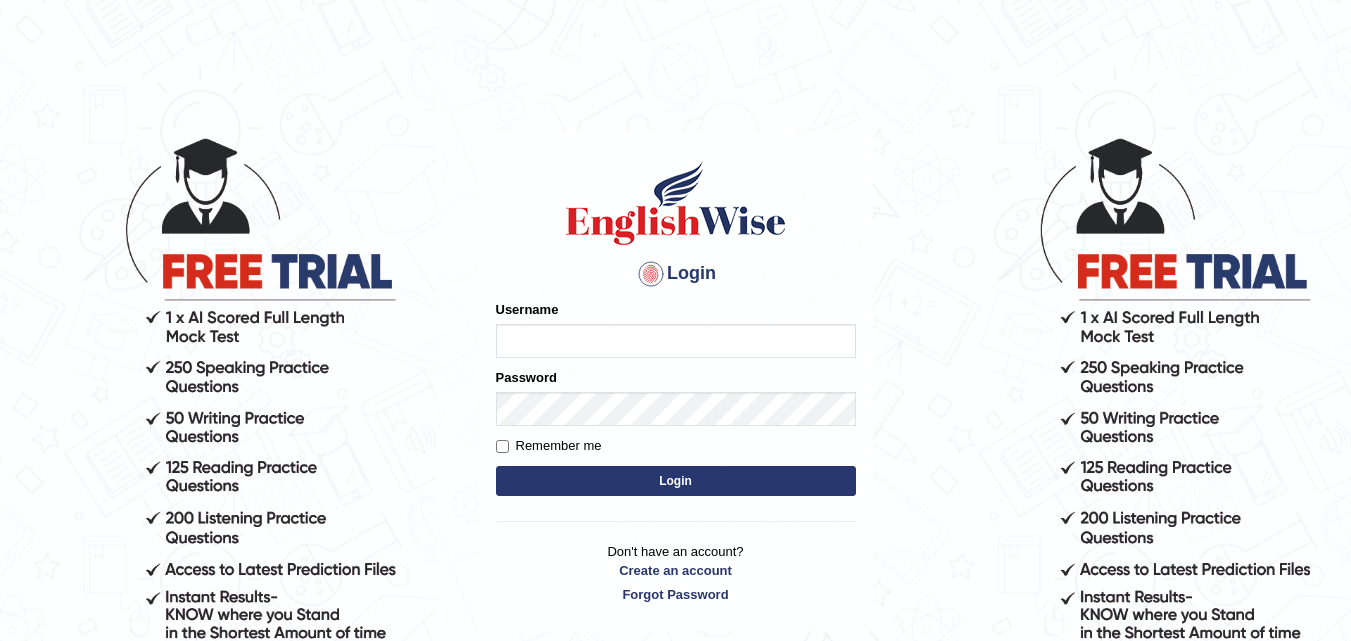 scroll, scrollTop: 100, scrollLeft: 0, axis: vertical 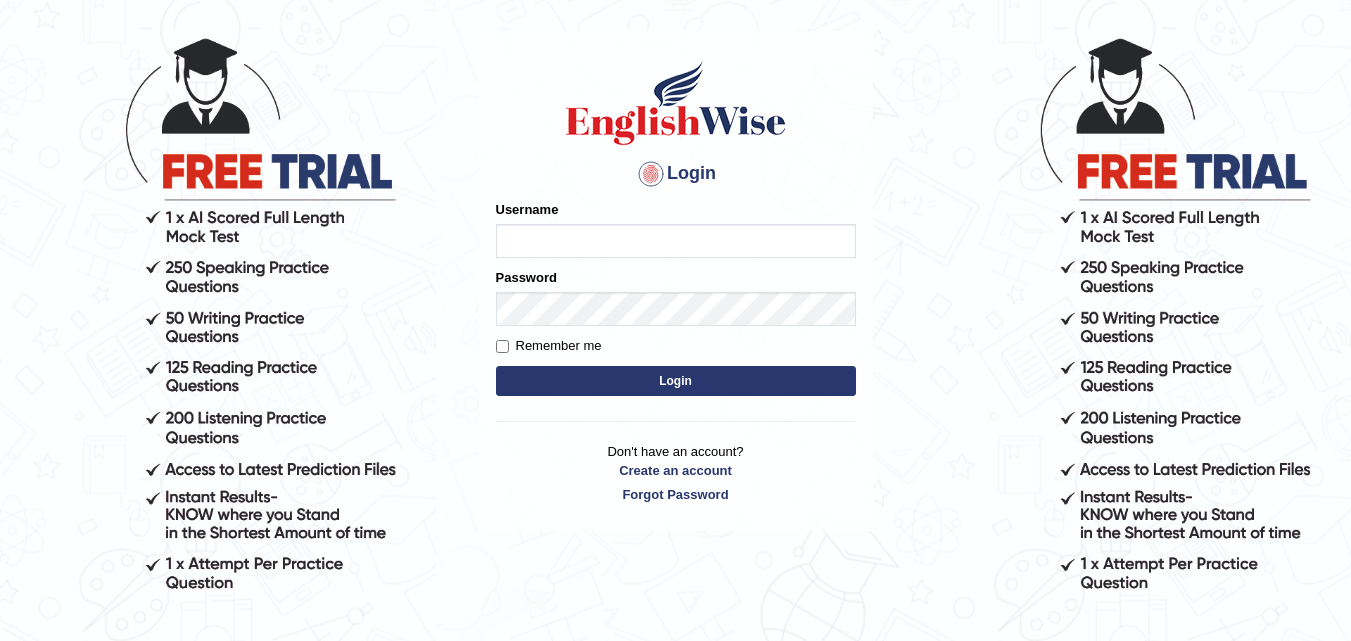type on "binuu" 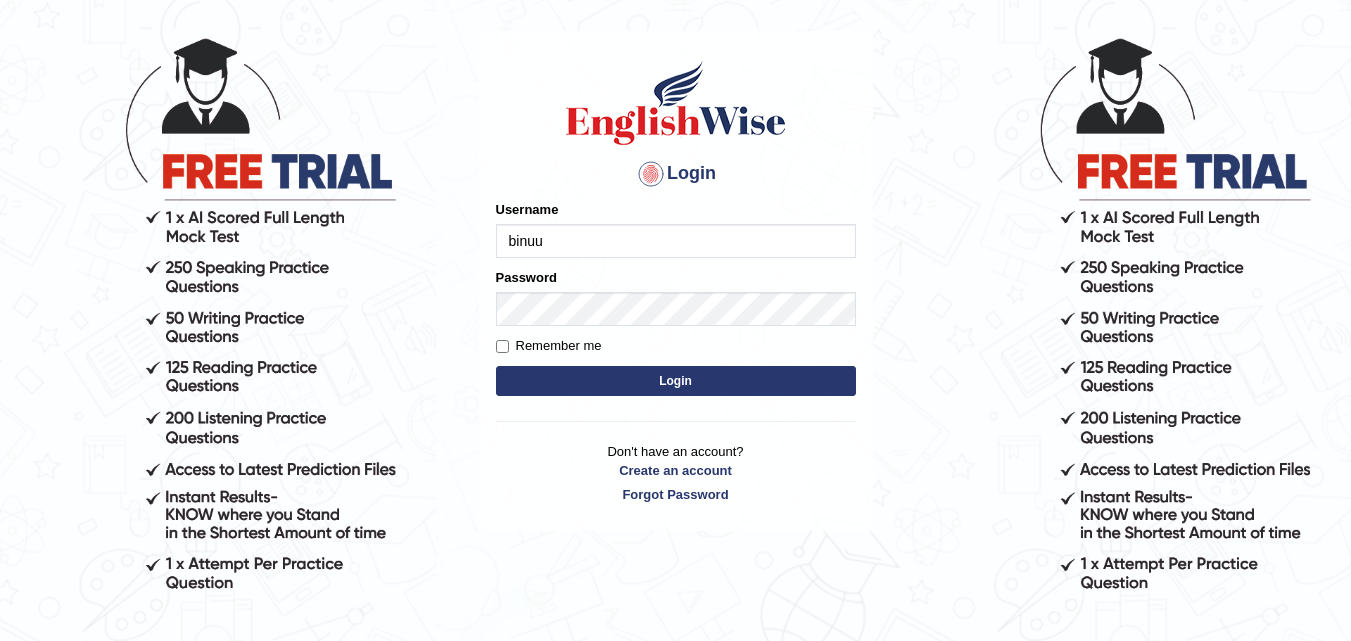 click on "Login" at bounding box center [676, 381] 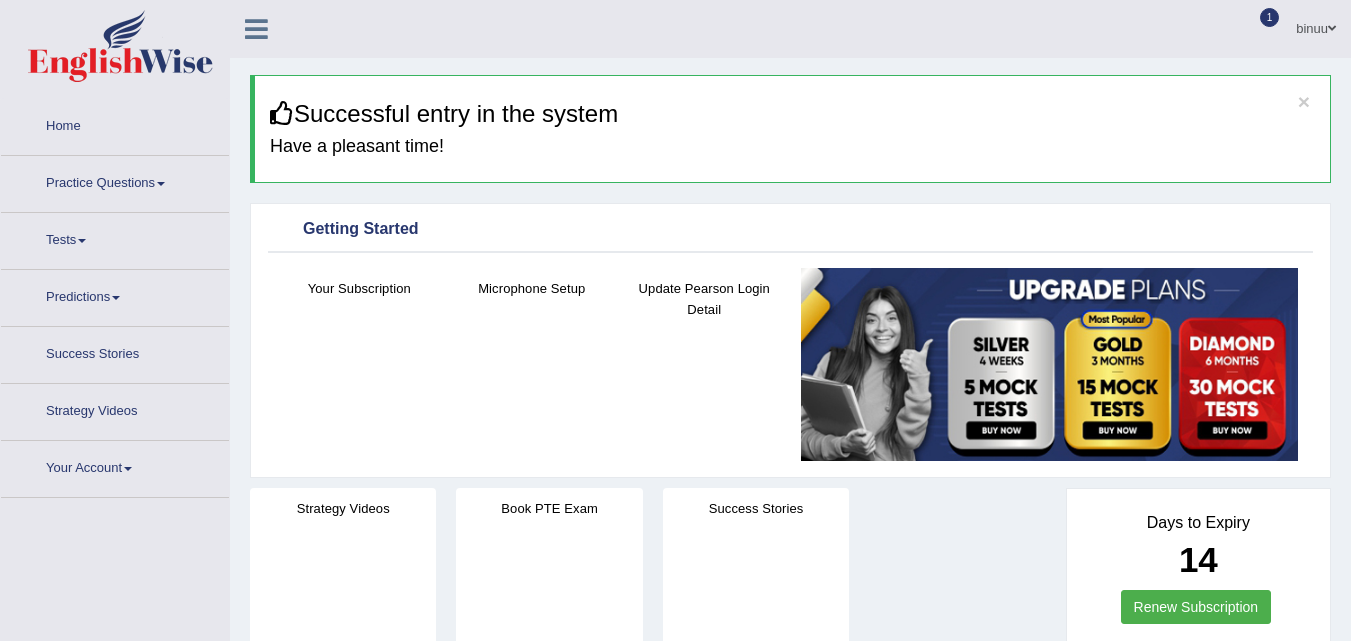 scroll, scrollTop: 0, scrollLeft: 0, axis: both 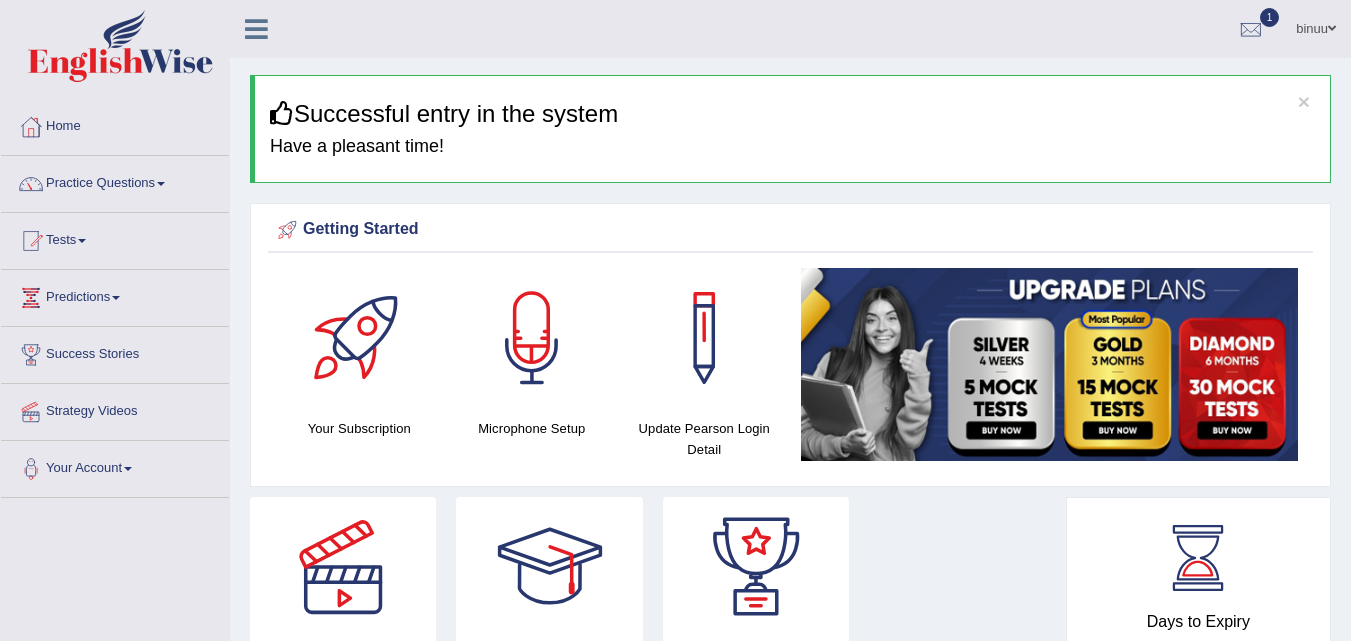 click on "Practice Questions" at bounding box center [115, 181] 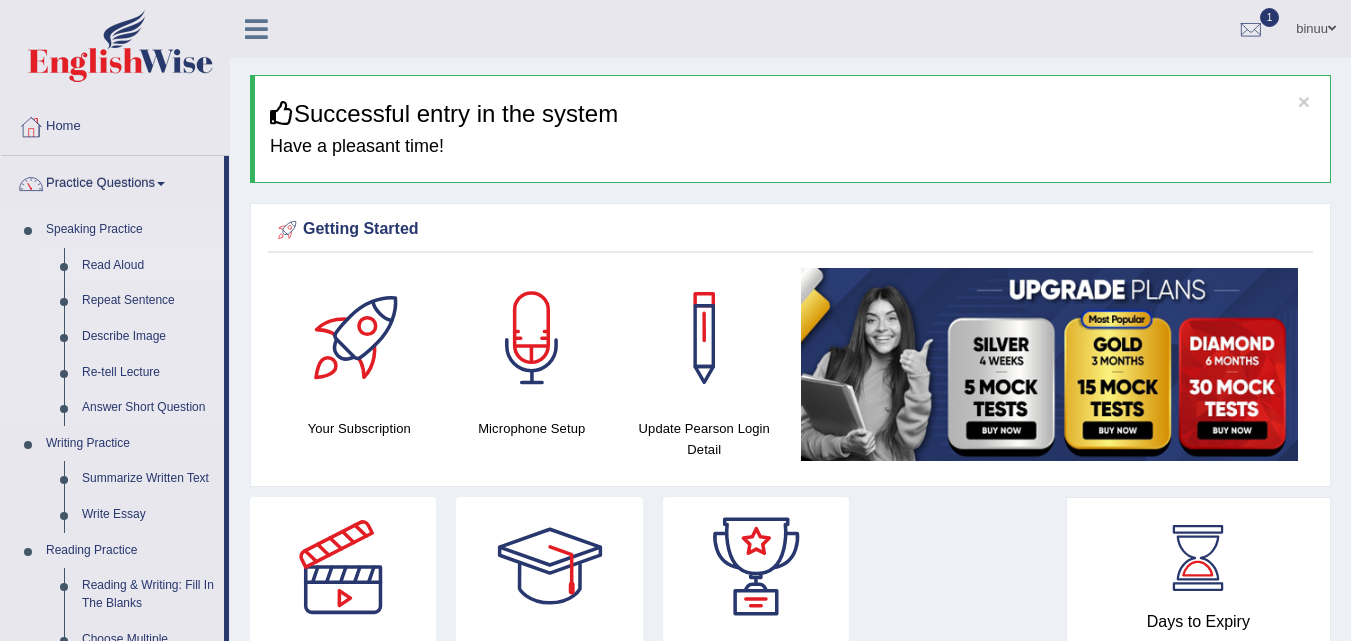 click on "Read Aloud" at bounding box center (148, 266) 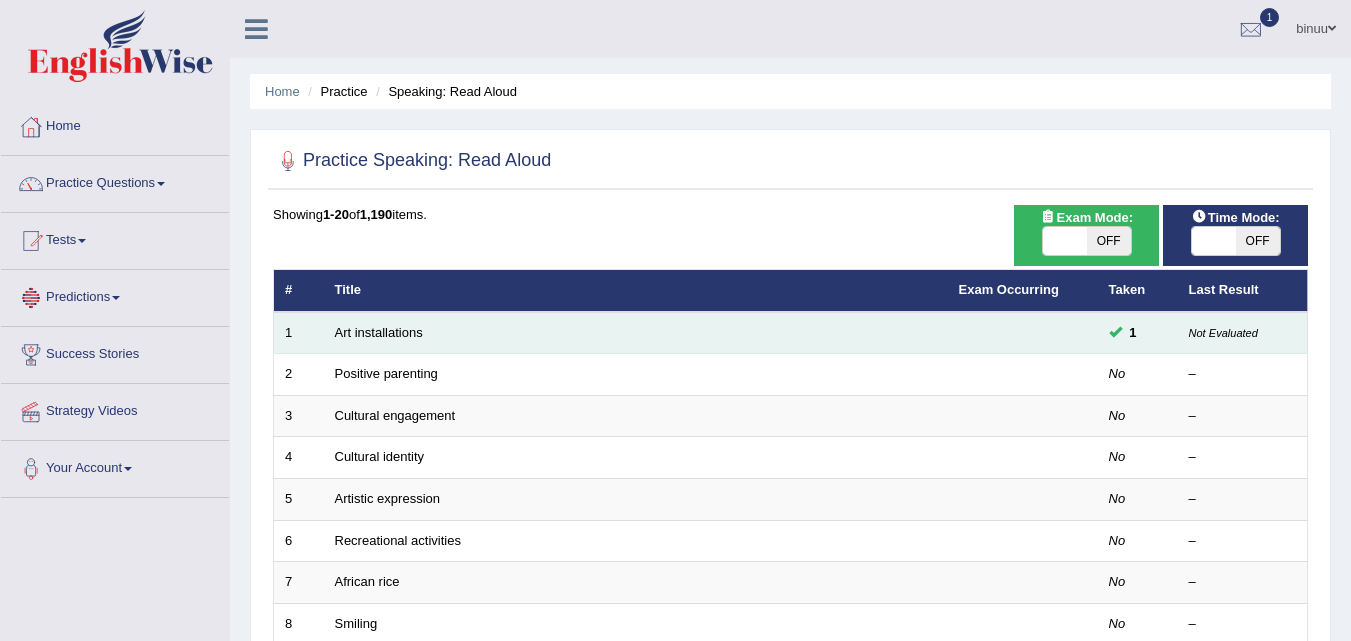 scroll, scrollTop: 0, scrollLeft: 0, axis: both 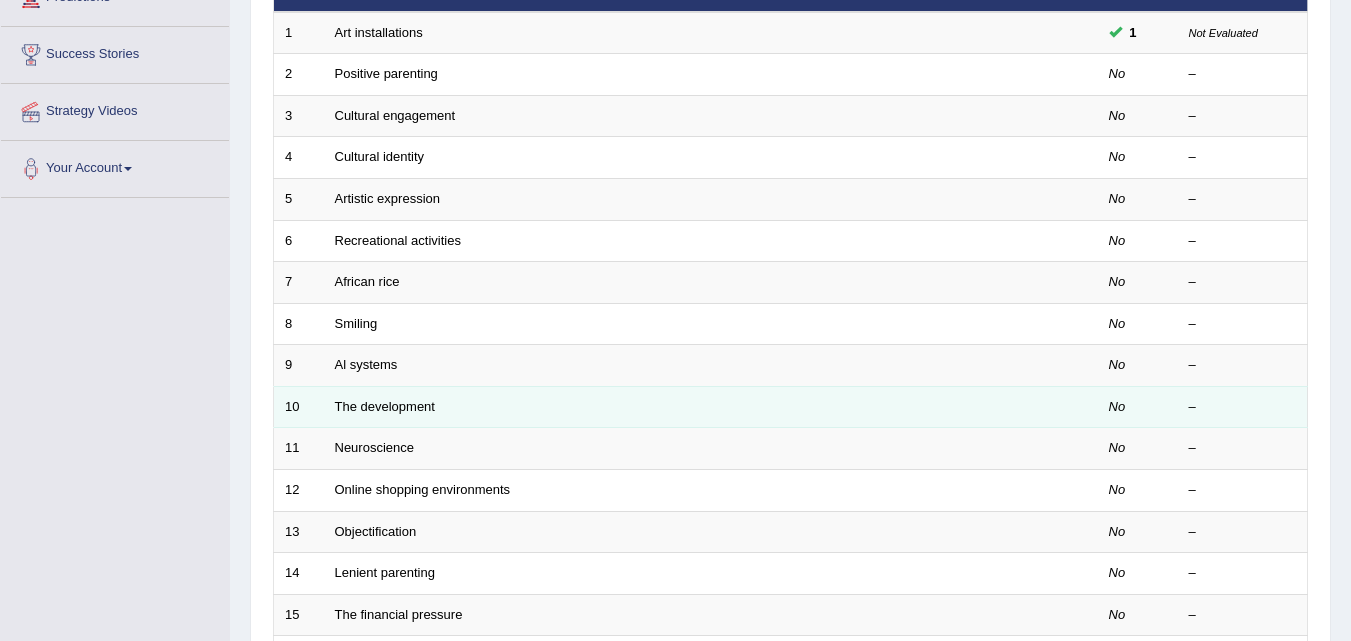 click on "The development" at bounding box center (636, 407) 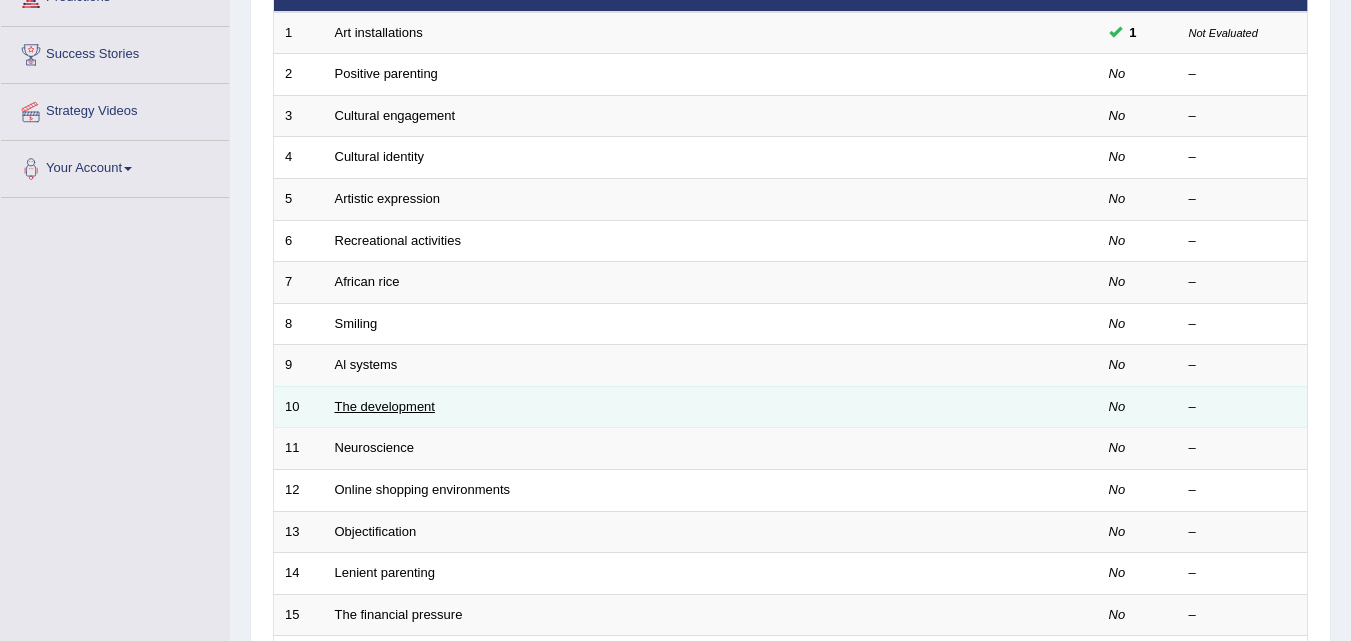 click on "The development" at bounding box center (385, 406) 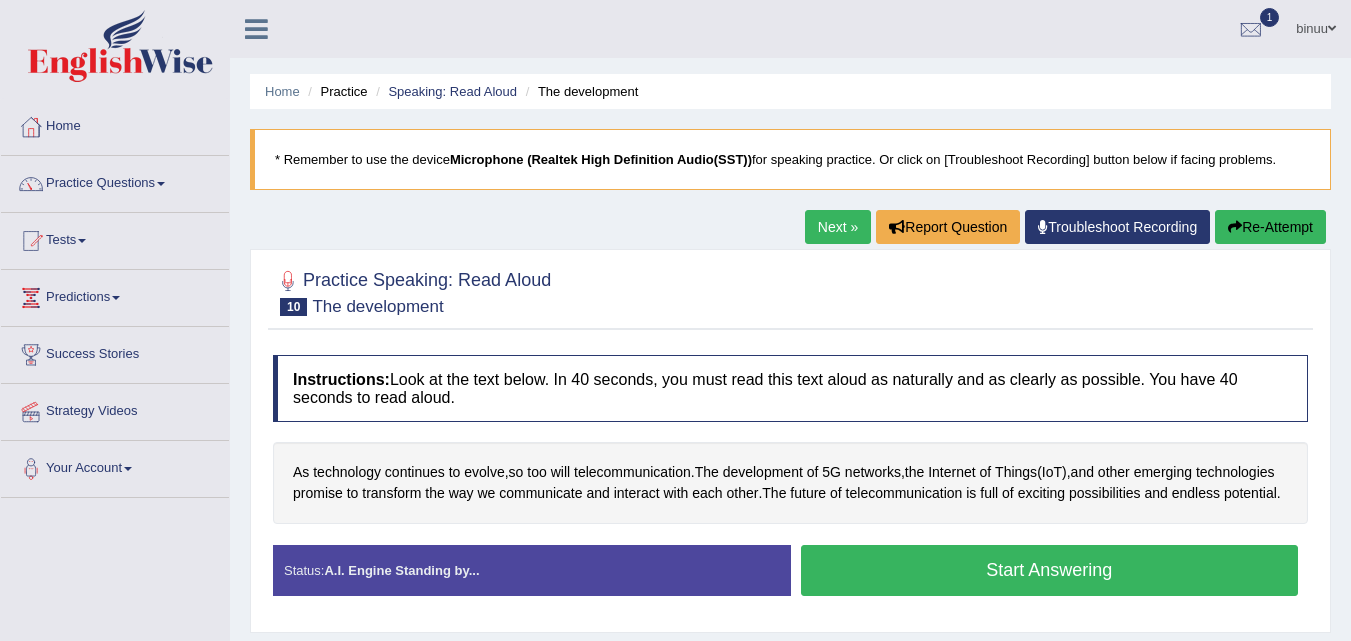 scroll, scrollTop: 0, scrollLeft: 0, axis: both 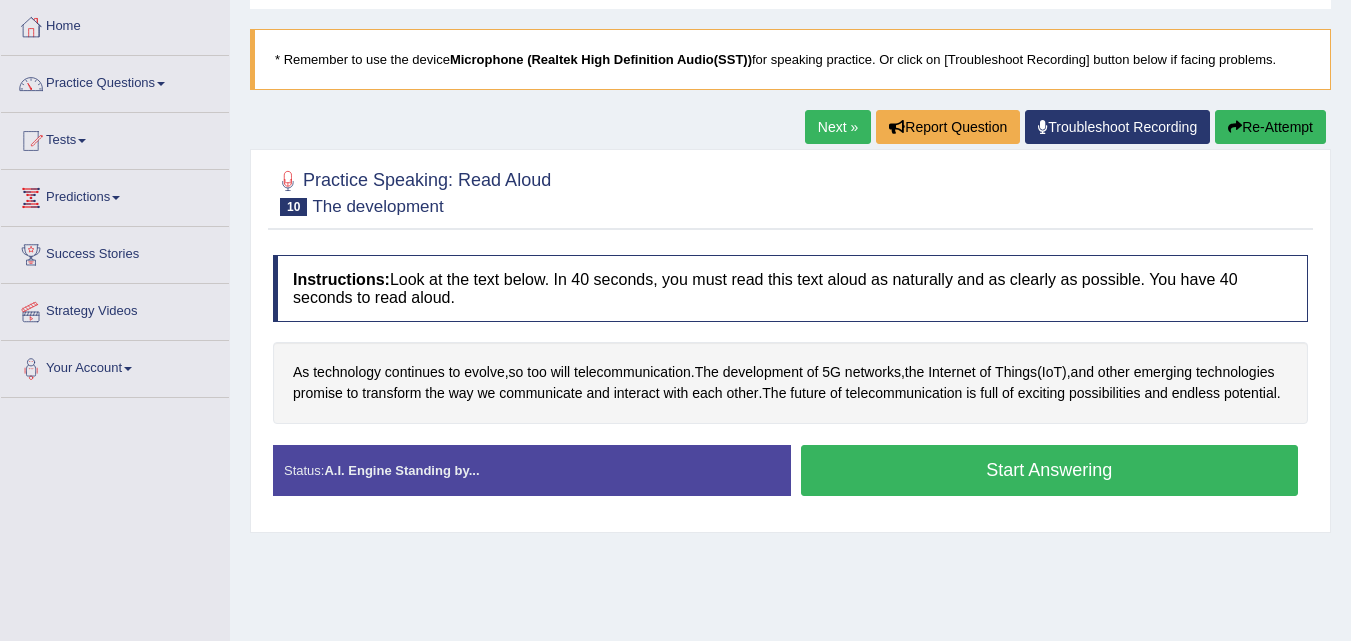 click on "Start Answering" at bounding box center (1050, 470) 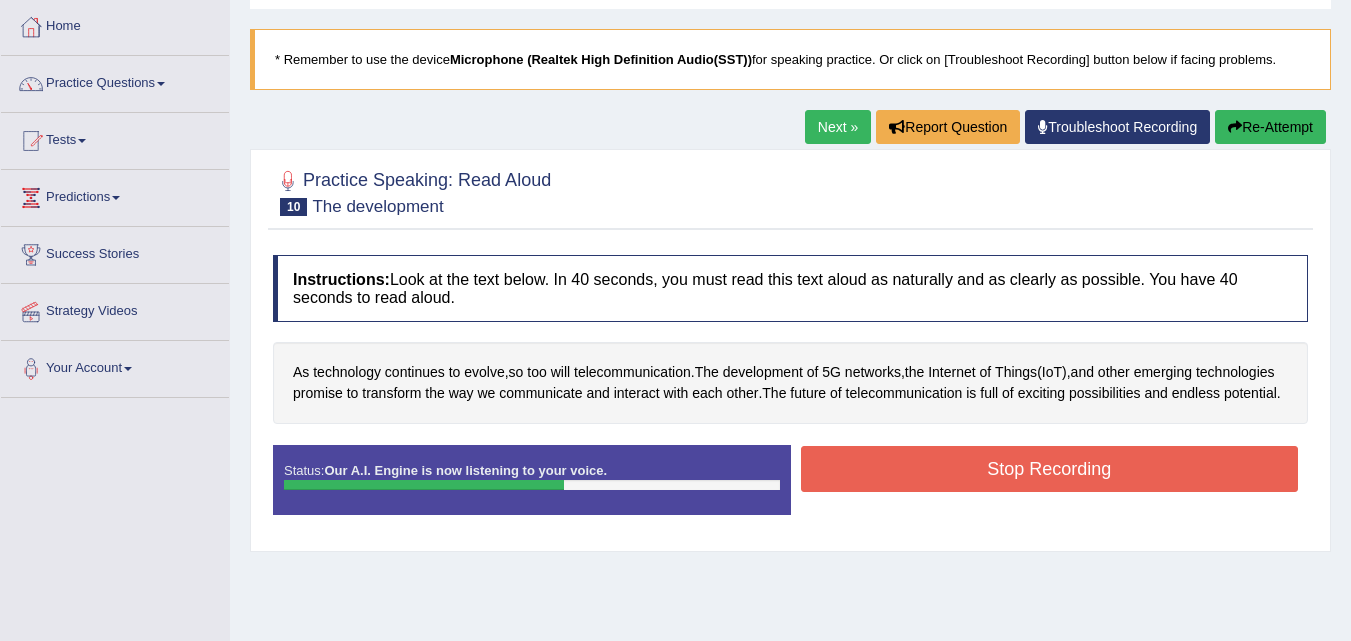 click on "Stop Recording" at bounding box center [1050, 469] 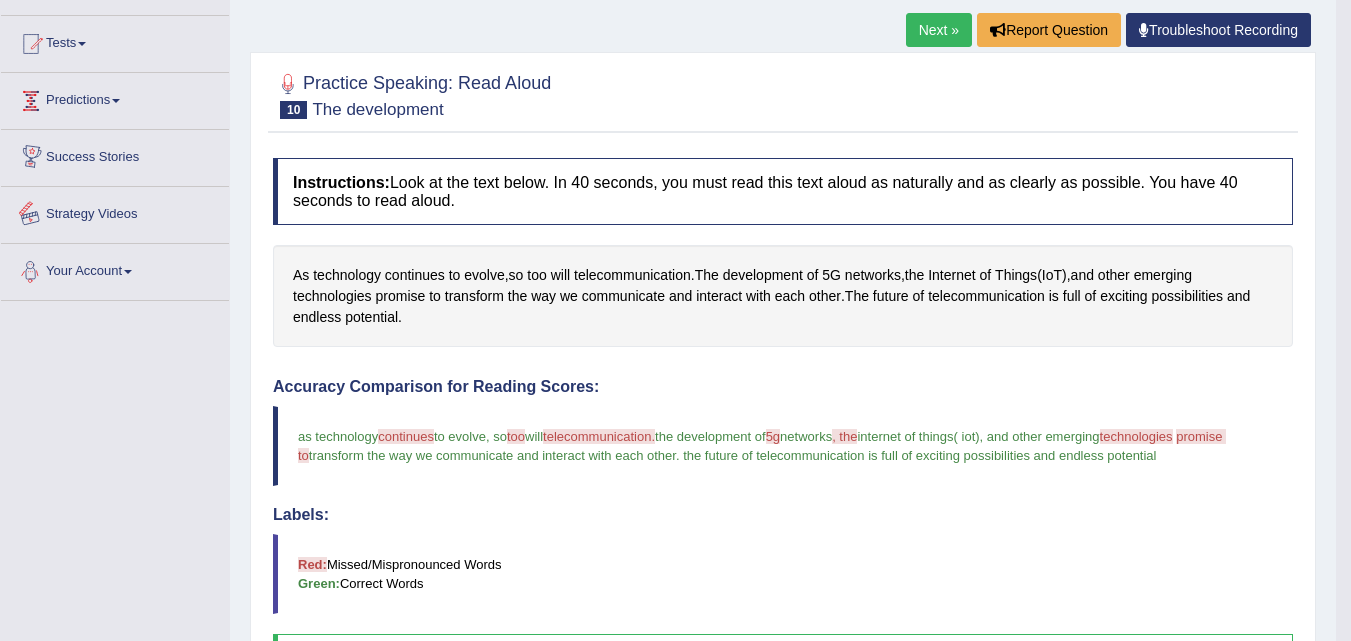 scroll, scrollTop: 31, scrollLeft: 0, axis: vertical 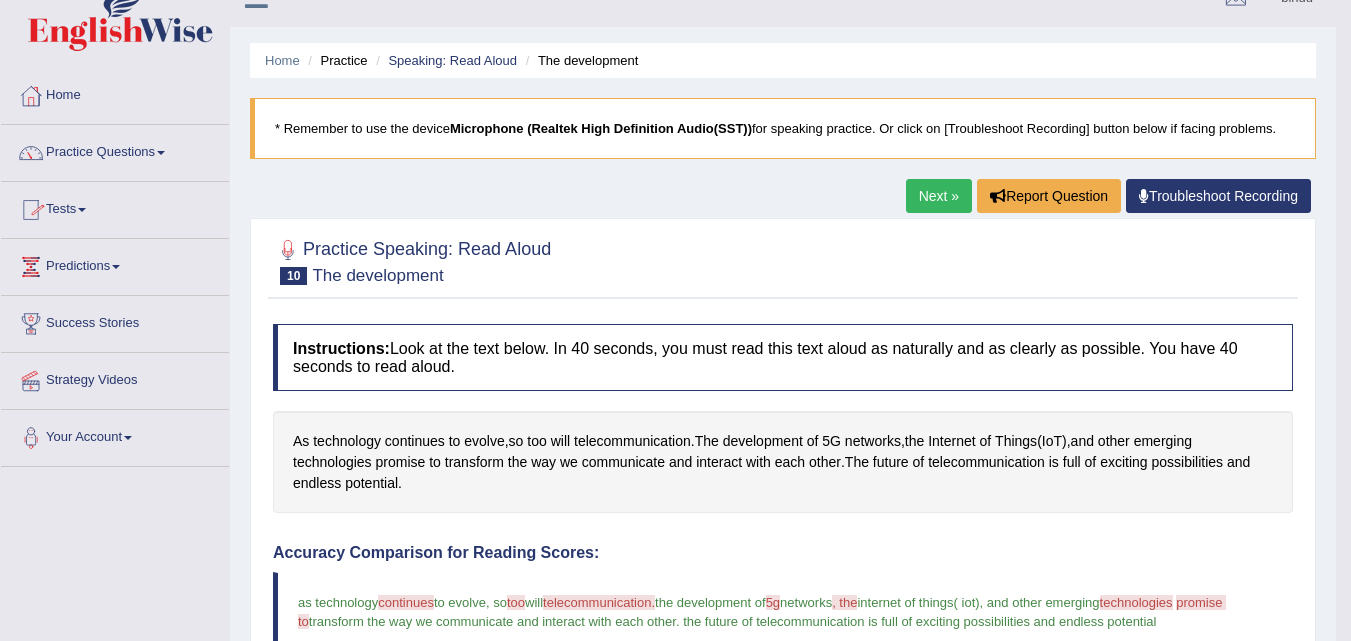 click on "Tests" at bounding box center [115, 207] 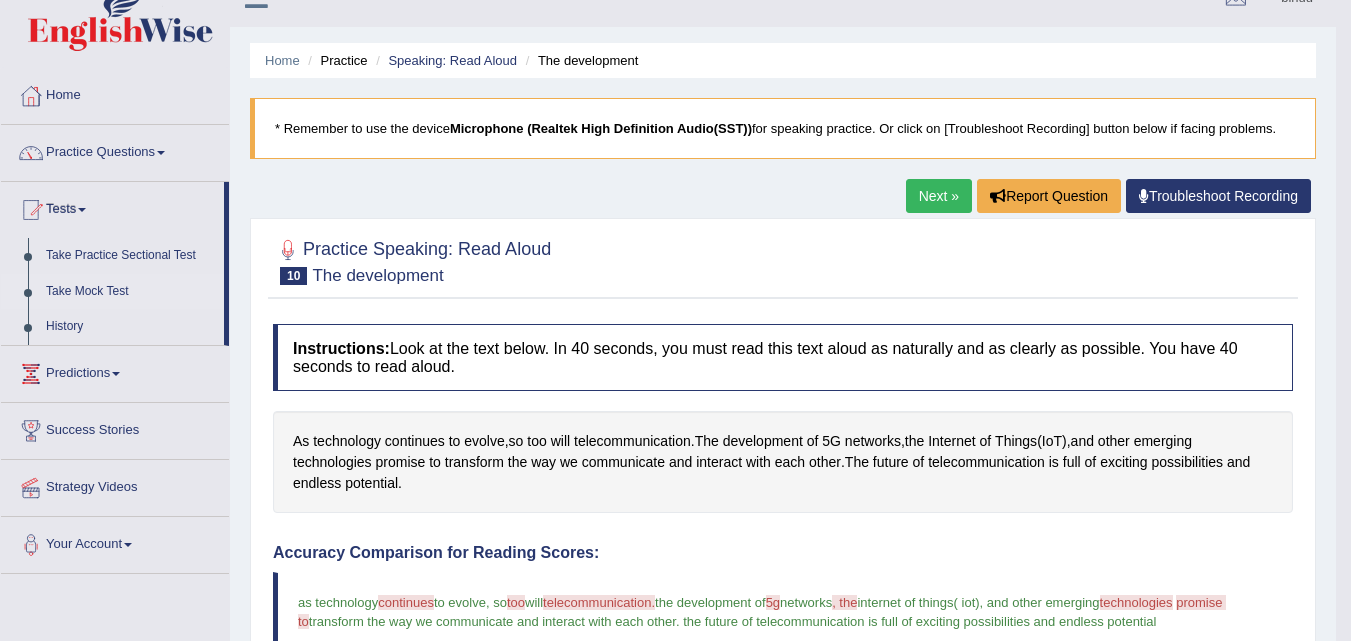 click on "Take Mock Test" at bounding box center [130, 292] 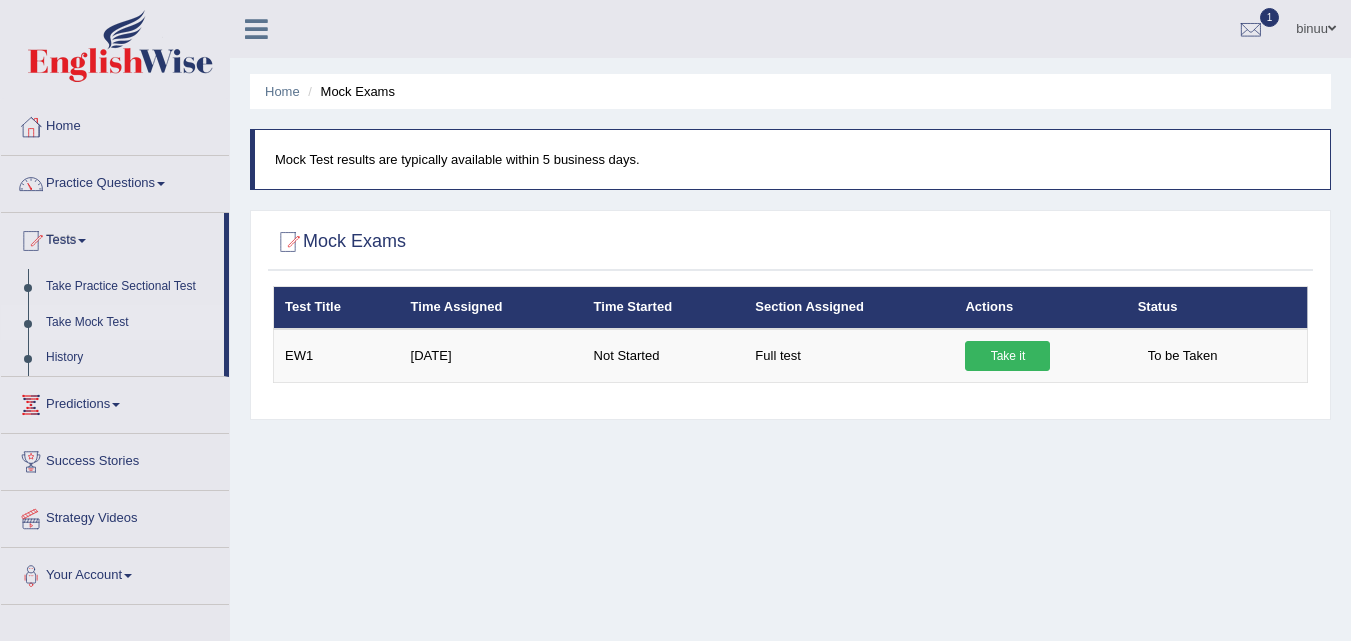 scroll, scrollTop: 0, scrollLeft: 0, axis: both 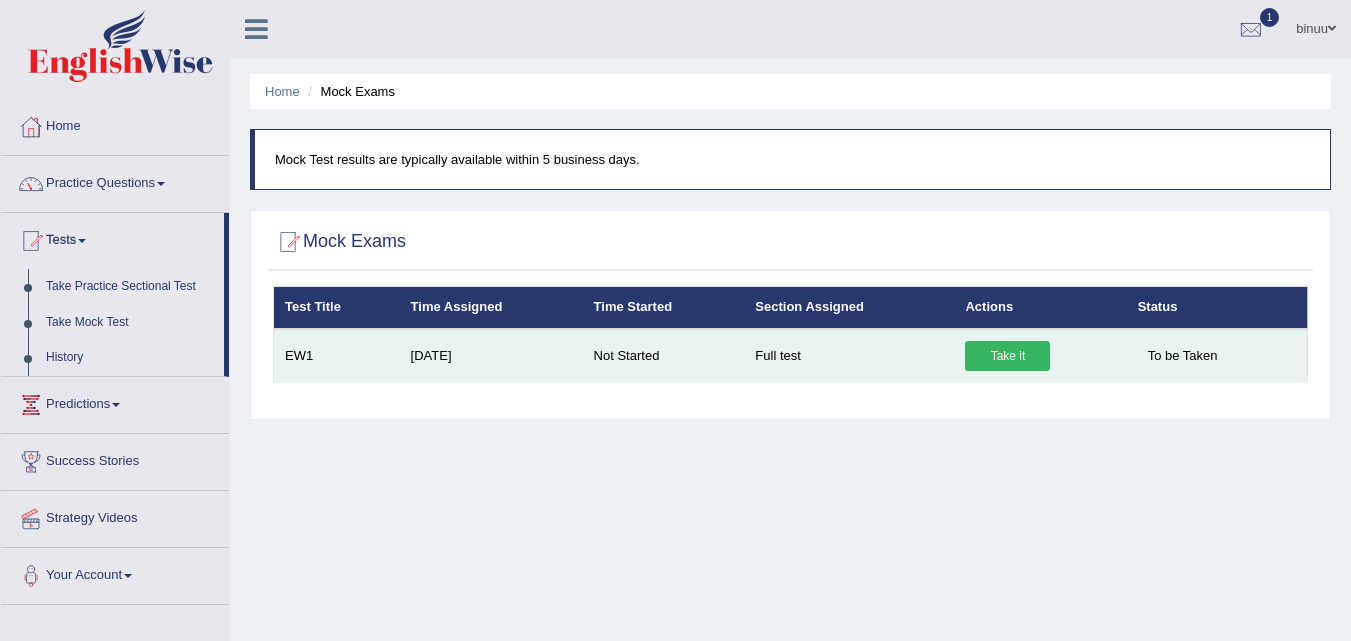 click on "Take it" at bounding box center (1007, 356) 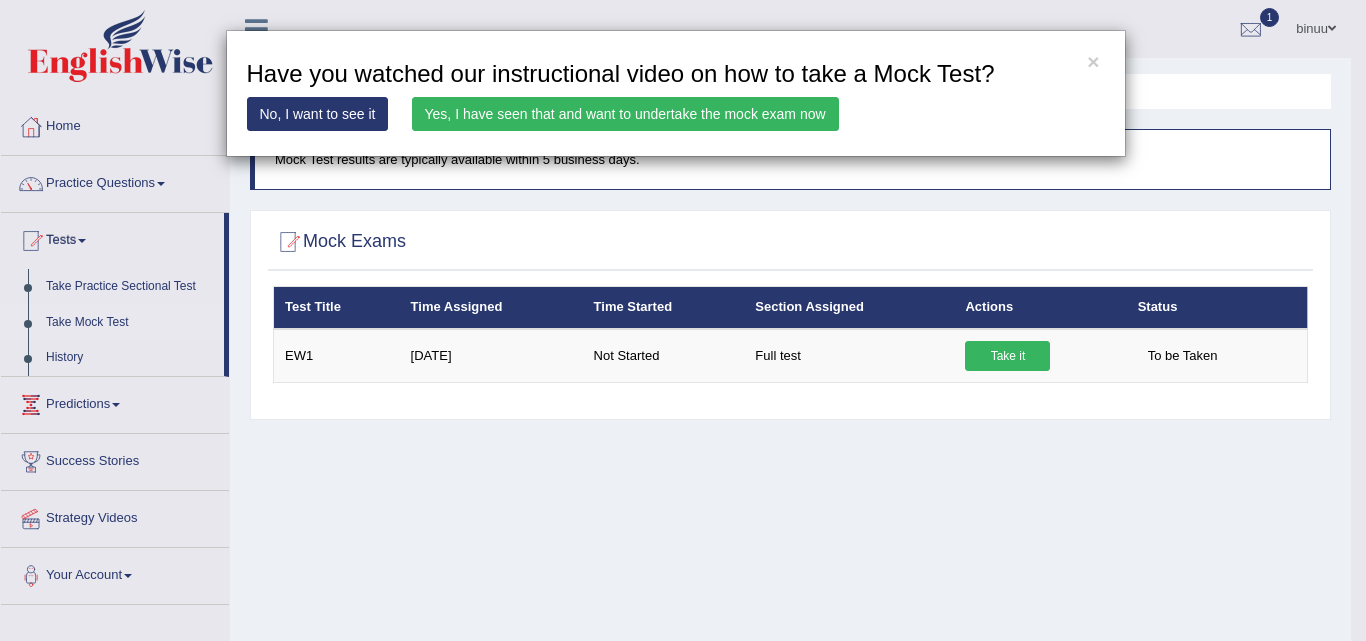 click on "Yes, I have seen that and want to undertake the mock exam now" at bounding box center [625, 114] 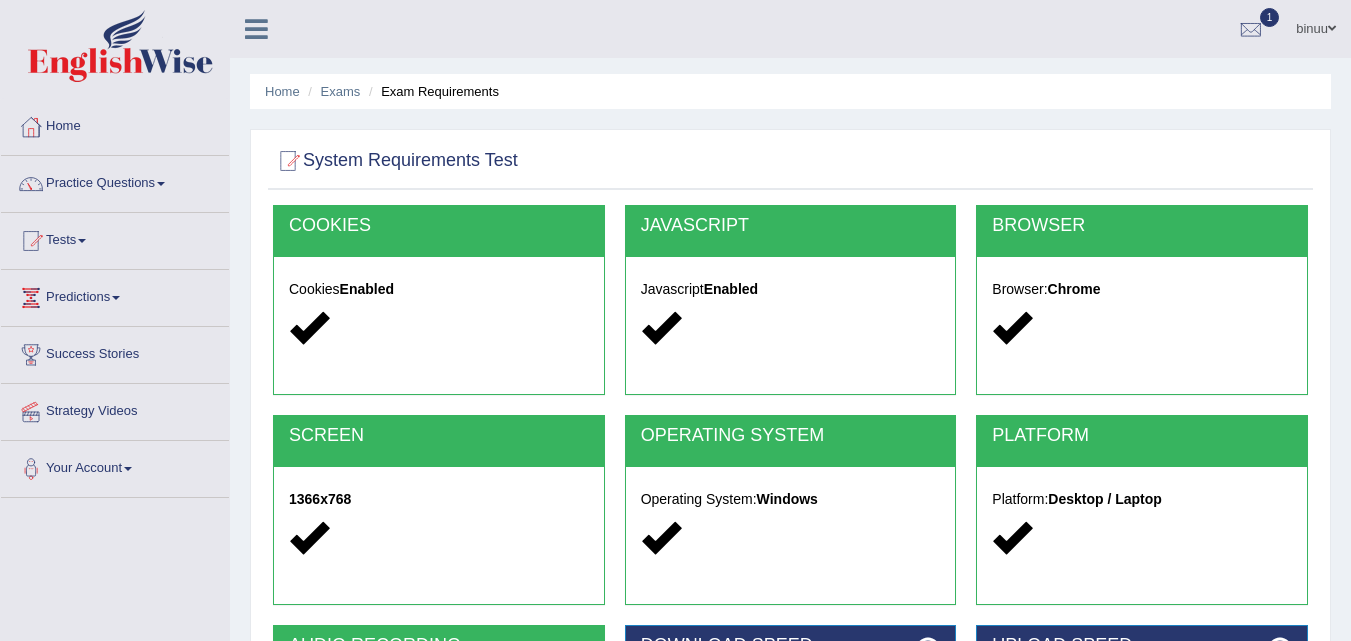 scroll, scrollTop: 0, scrollLeft: 0, axis: both 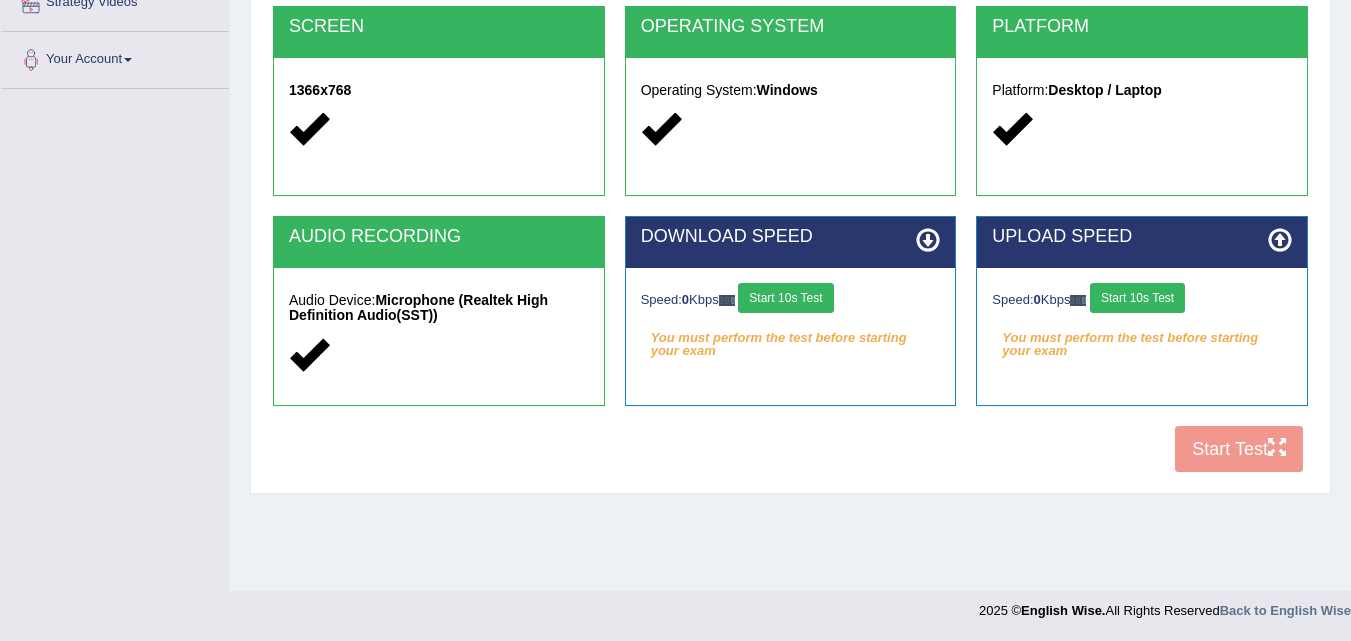 click on "Start 10s Test" at bounding box center [785, 298] 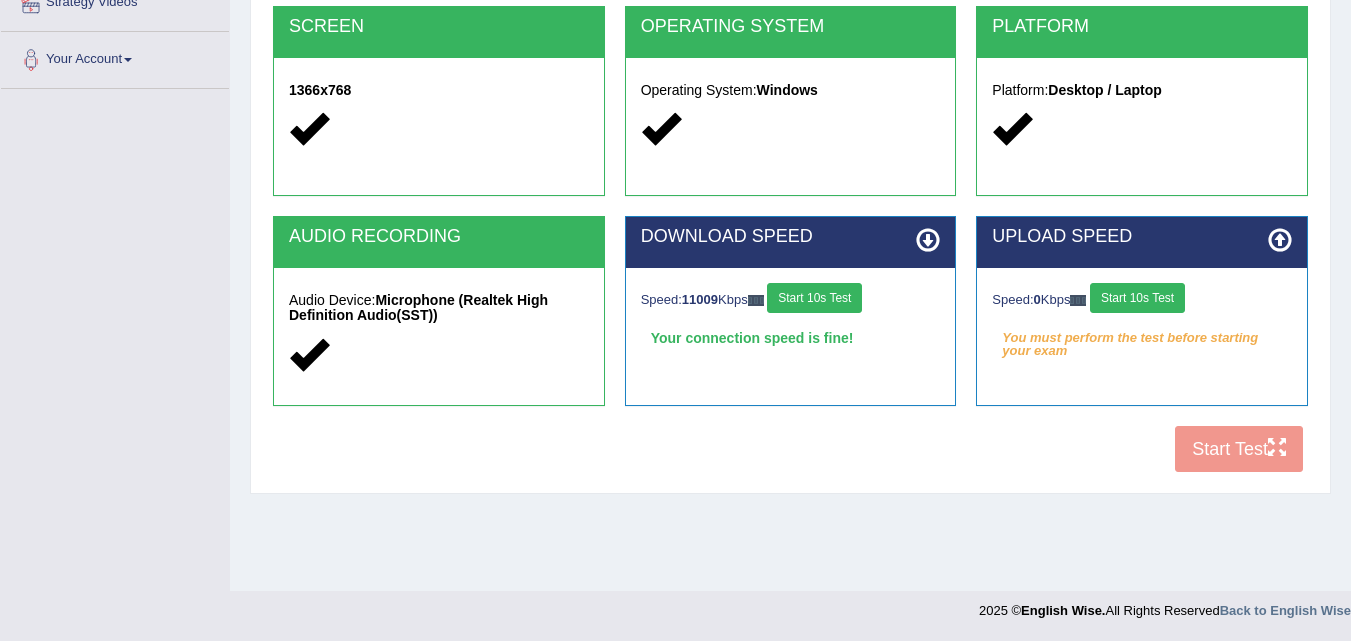 click on "Start 10s Test" at bounding box center [1137, 298] 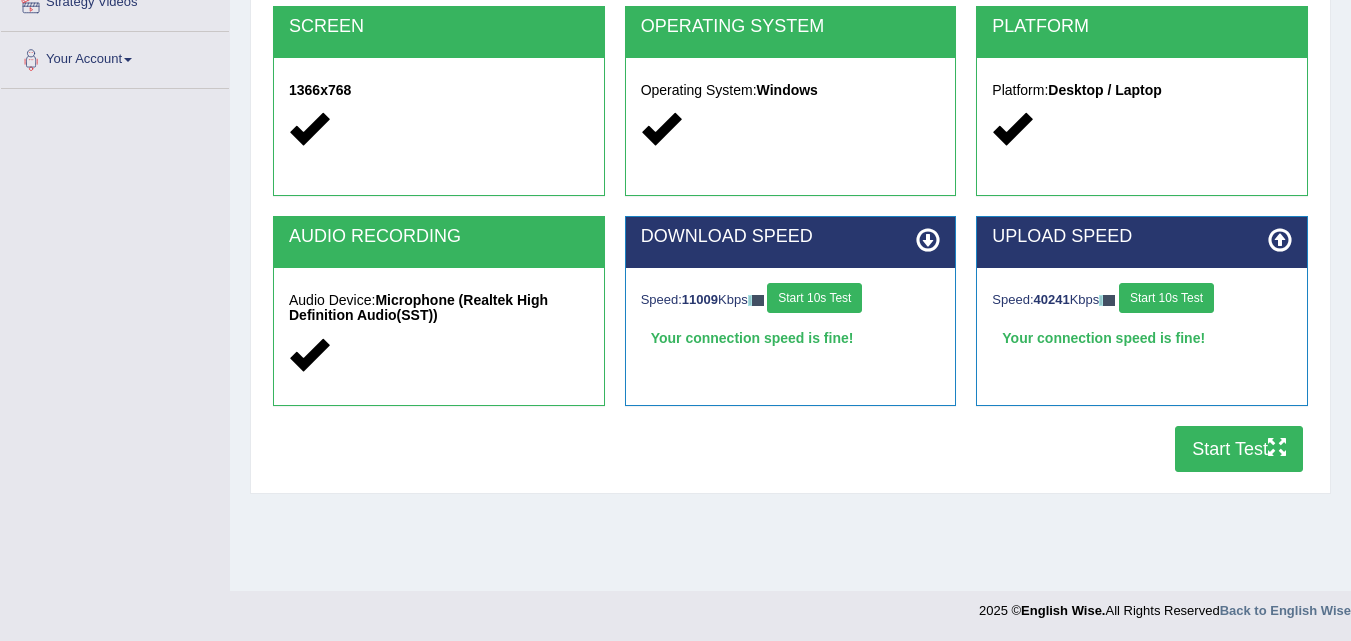 click on "Start Test" at bounding box center (1239, 449) 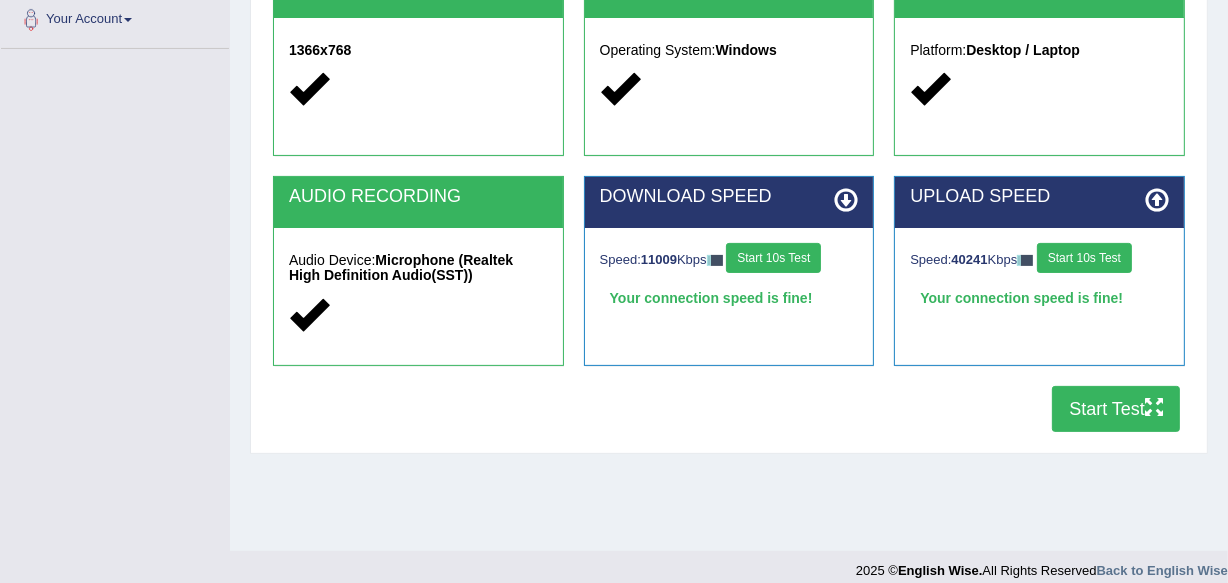 scroll, scrollTop: 467, scrollLeft: 0, axis: vertical 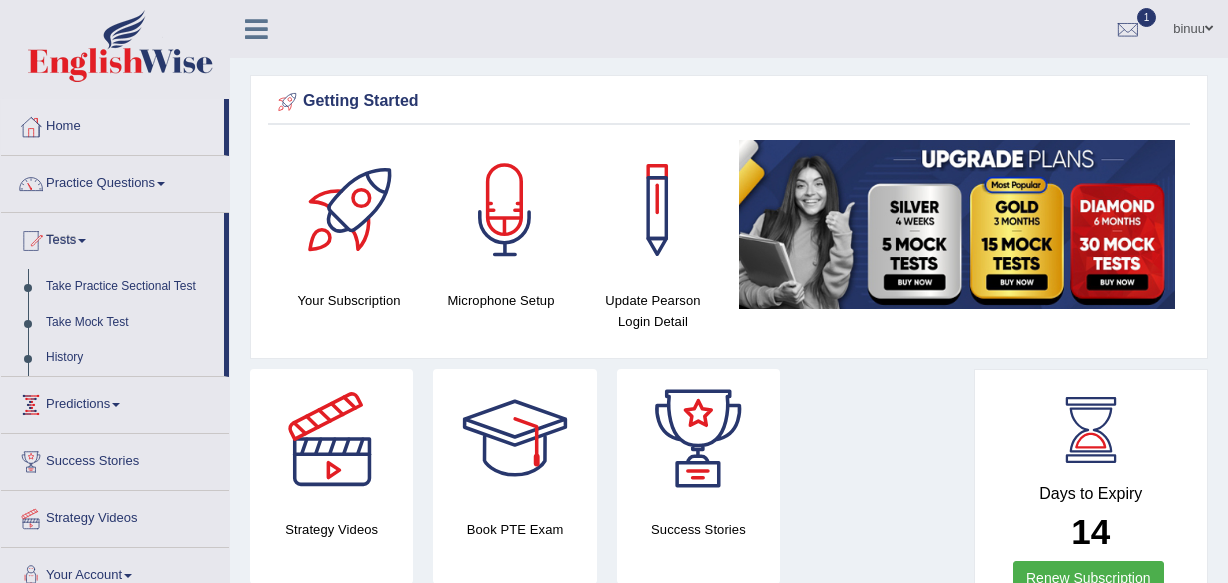 click on "History" at bounding box center (130, 358) 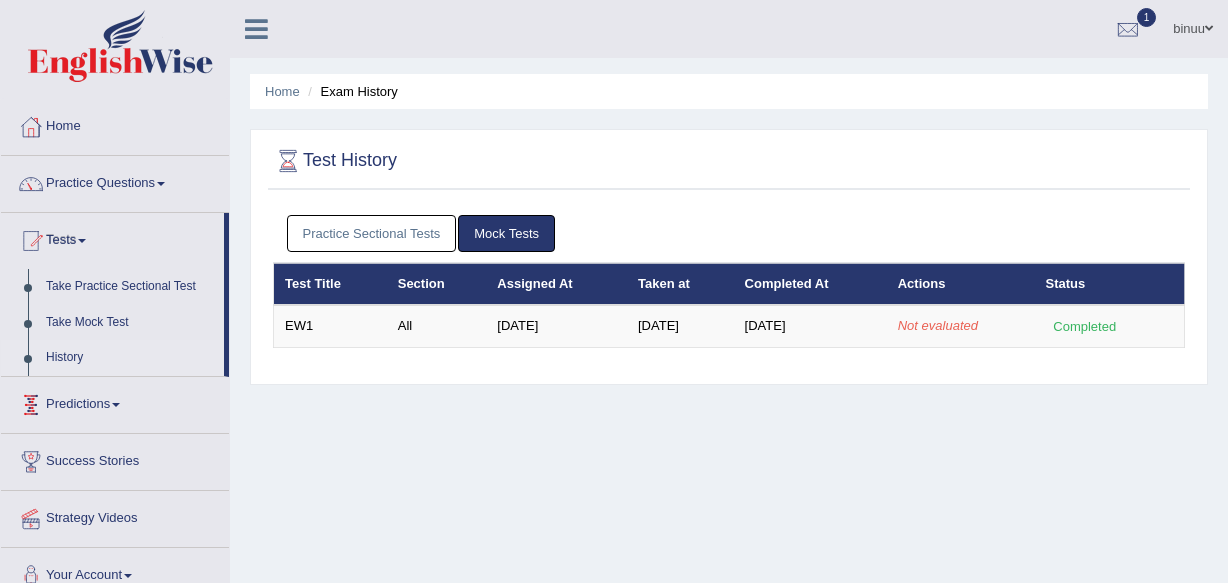 scroll, scrollTop: 0, scrollLeft: 0, axis: both 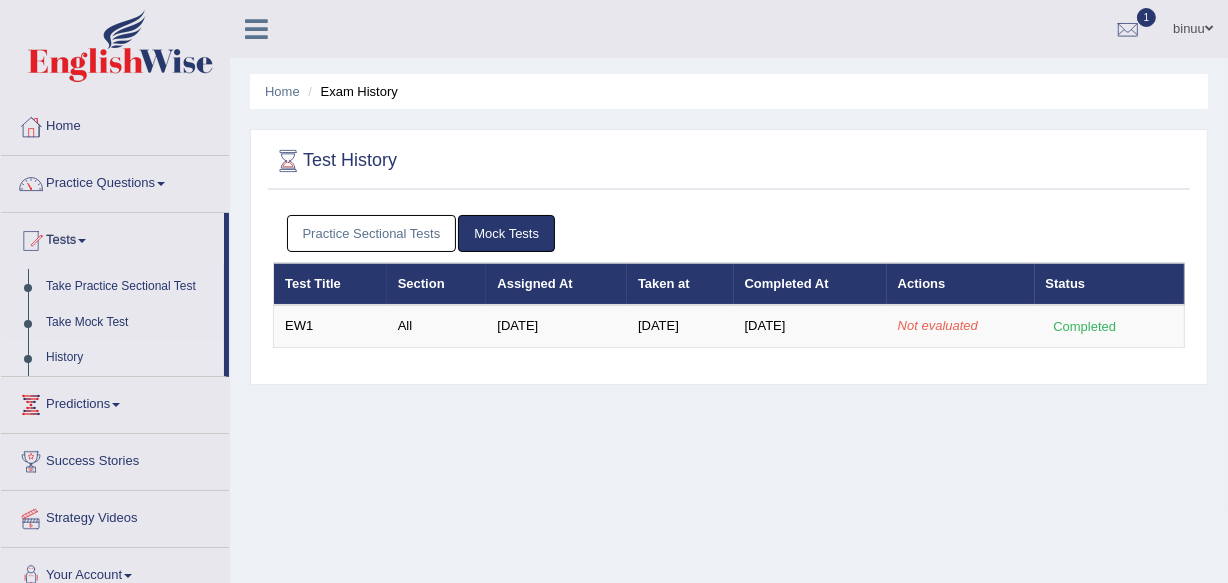click on "Practice Sectional Tests" at bounding box center (372, 233) 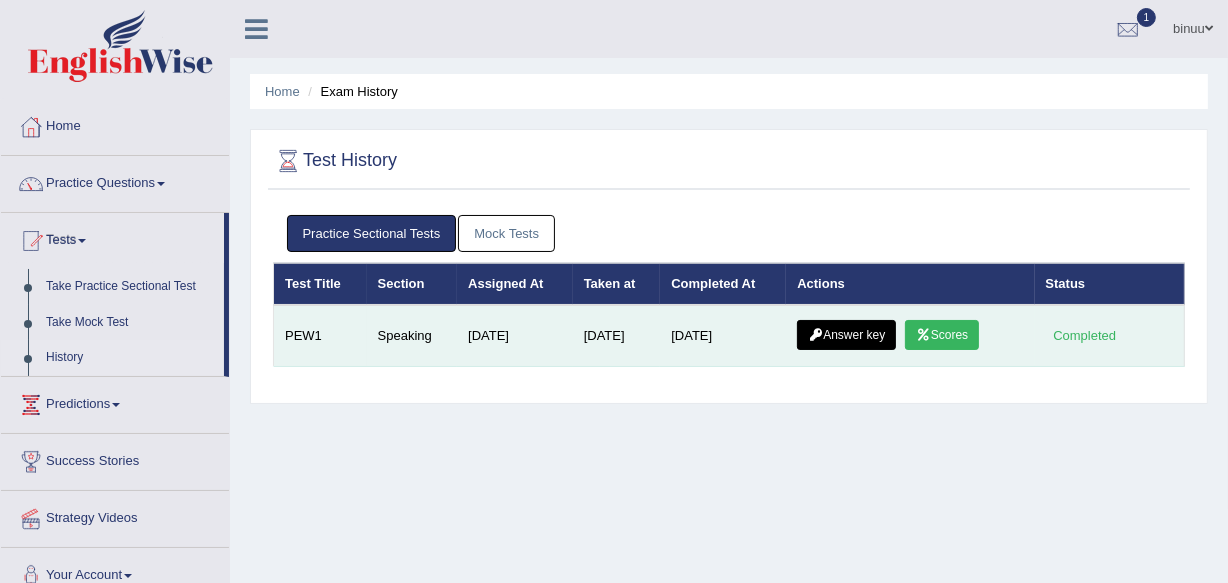 click on "Scores" at bounding box center (942, 335) 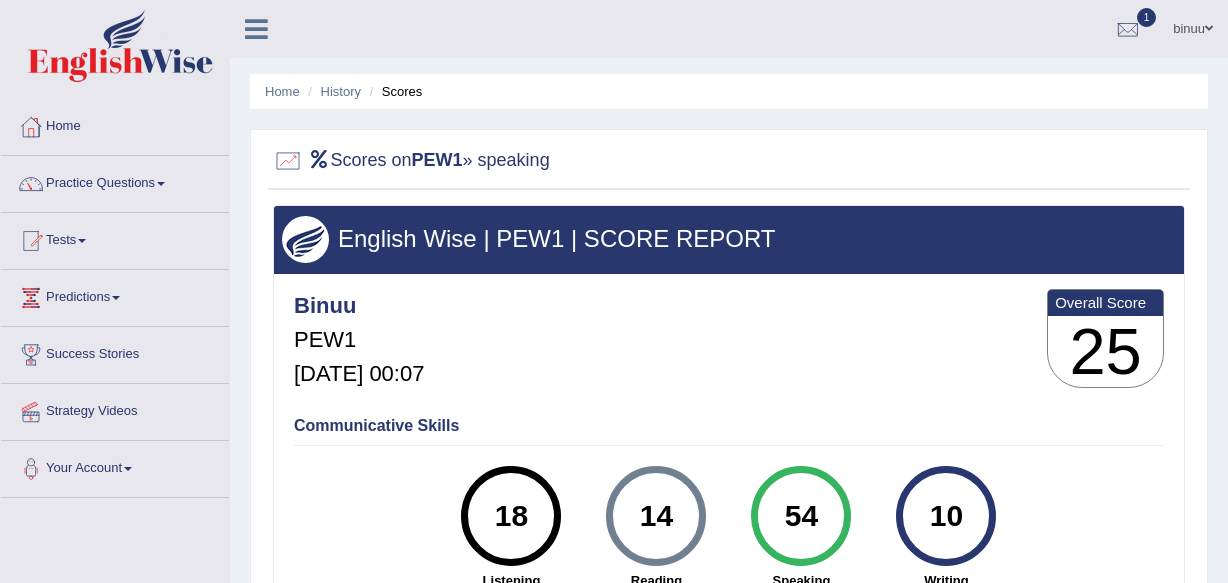 scroll, scrollTop: 0, scrollLeft: 0, axis: both 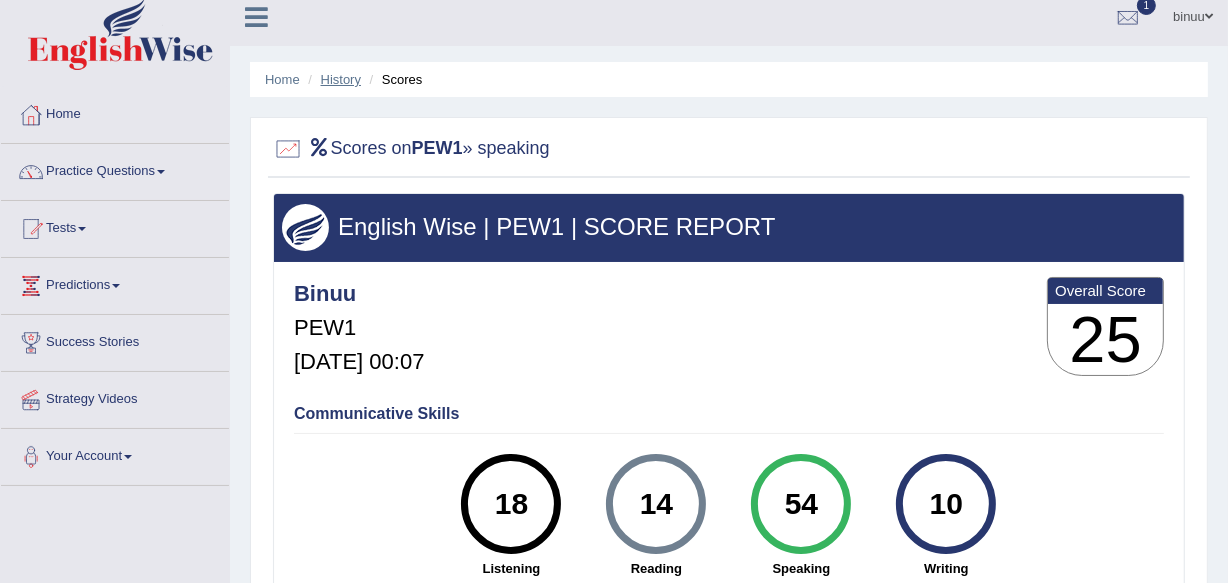 click on "History" at bounding box center (341, 79) 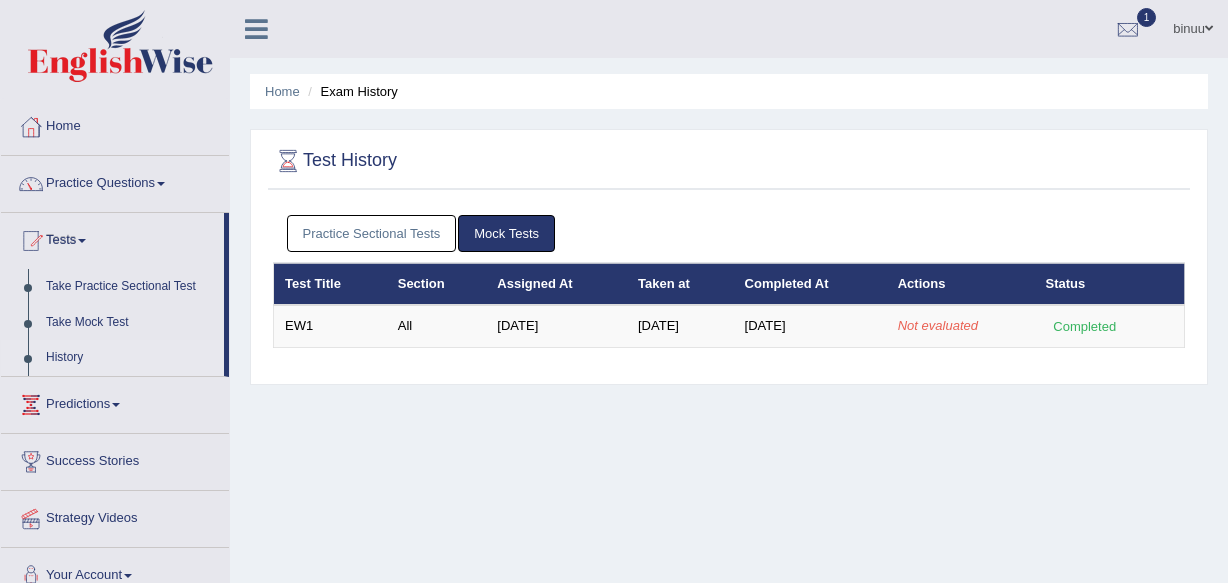 scroll, scrollTop: 0, scrollLeft: 0, axis: both 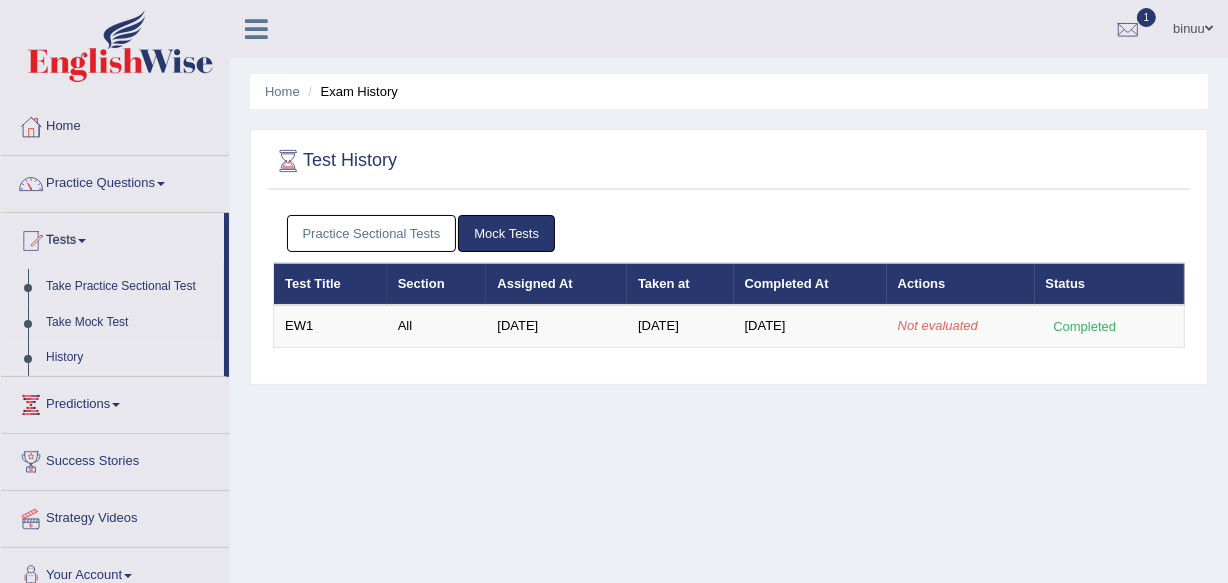 click on "Practice Sectional Tests" at bounding box center (372, 233) 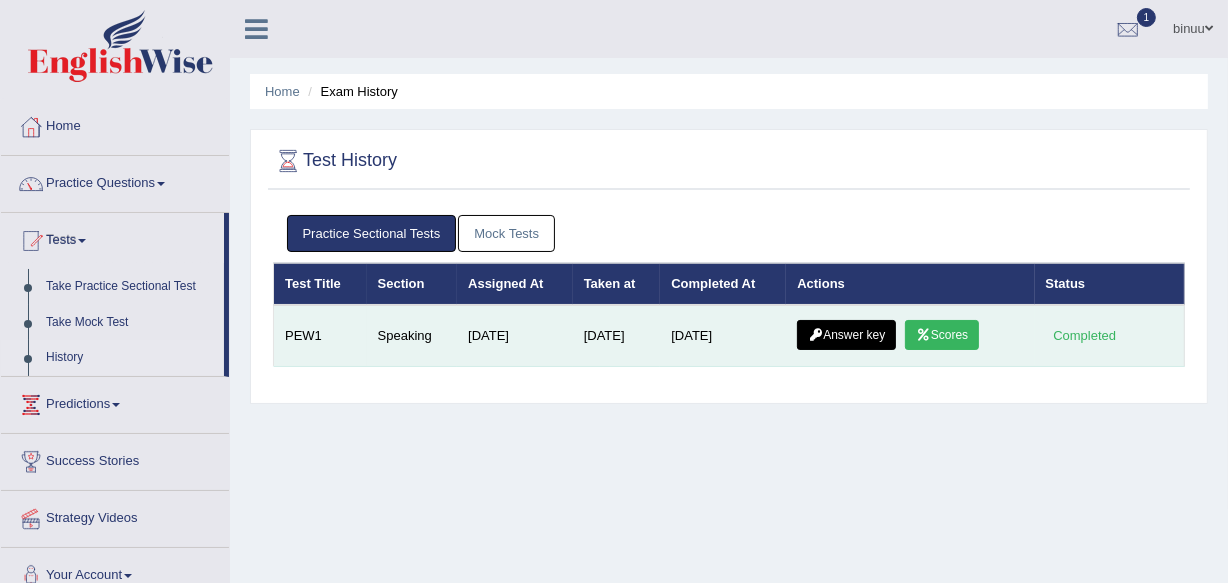 click on "Answer key" at bounding box center (846, 335) 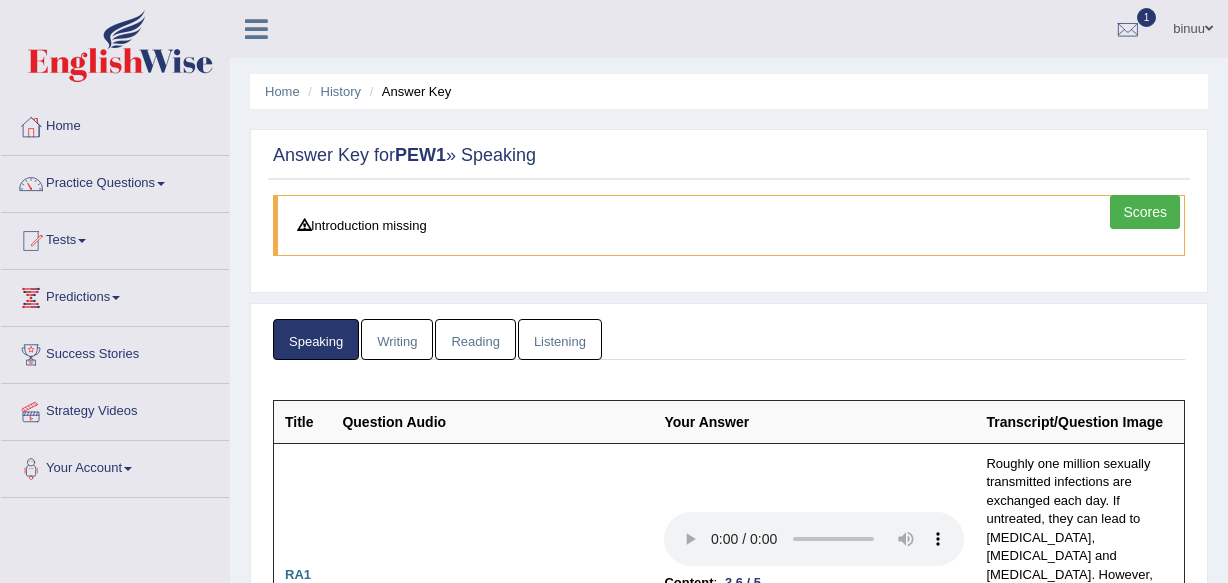 scroll, scrollTop: 0, scrollLeft: 0, axis: both 